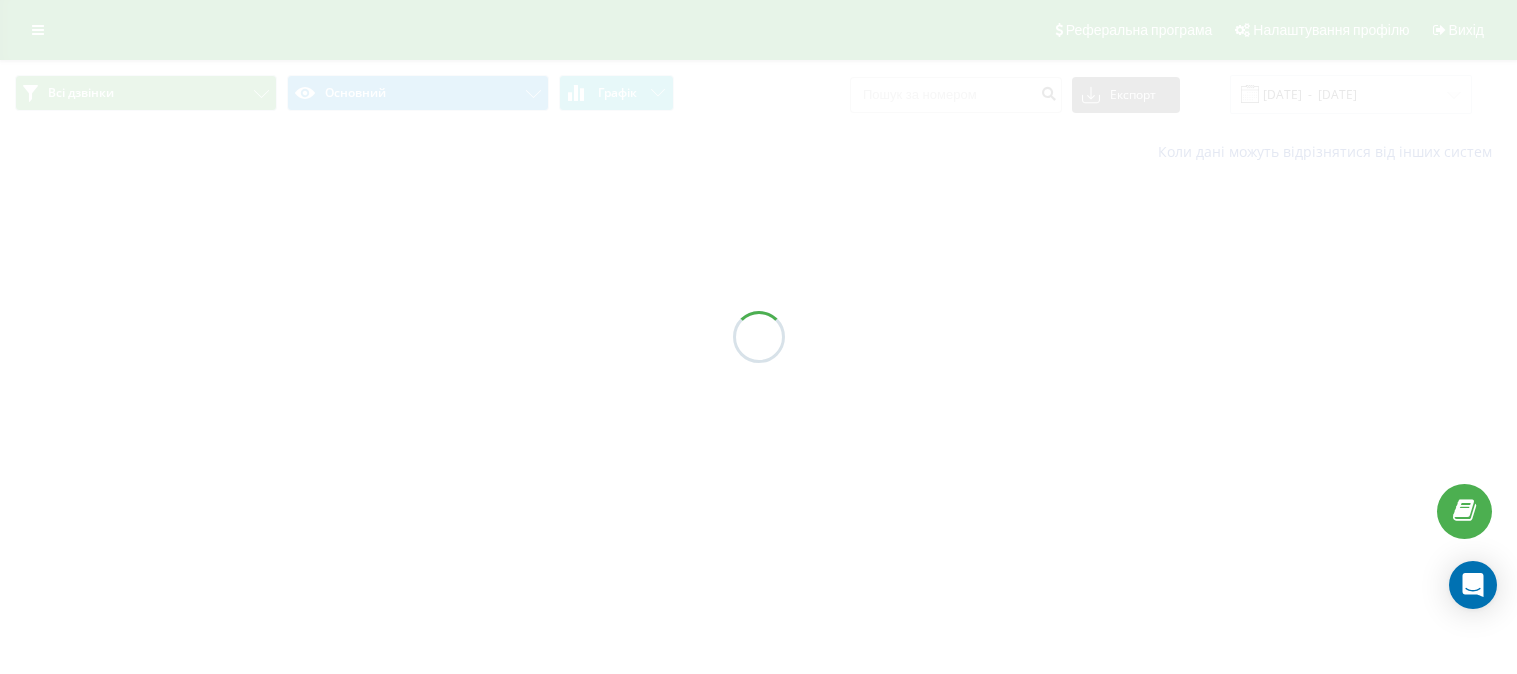 scroll, scrollTop: 0, scrollLeft: 0, axis: both 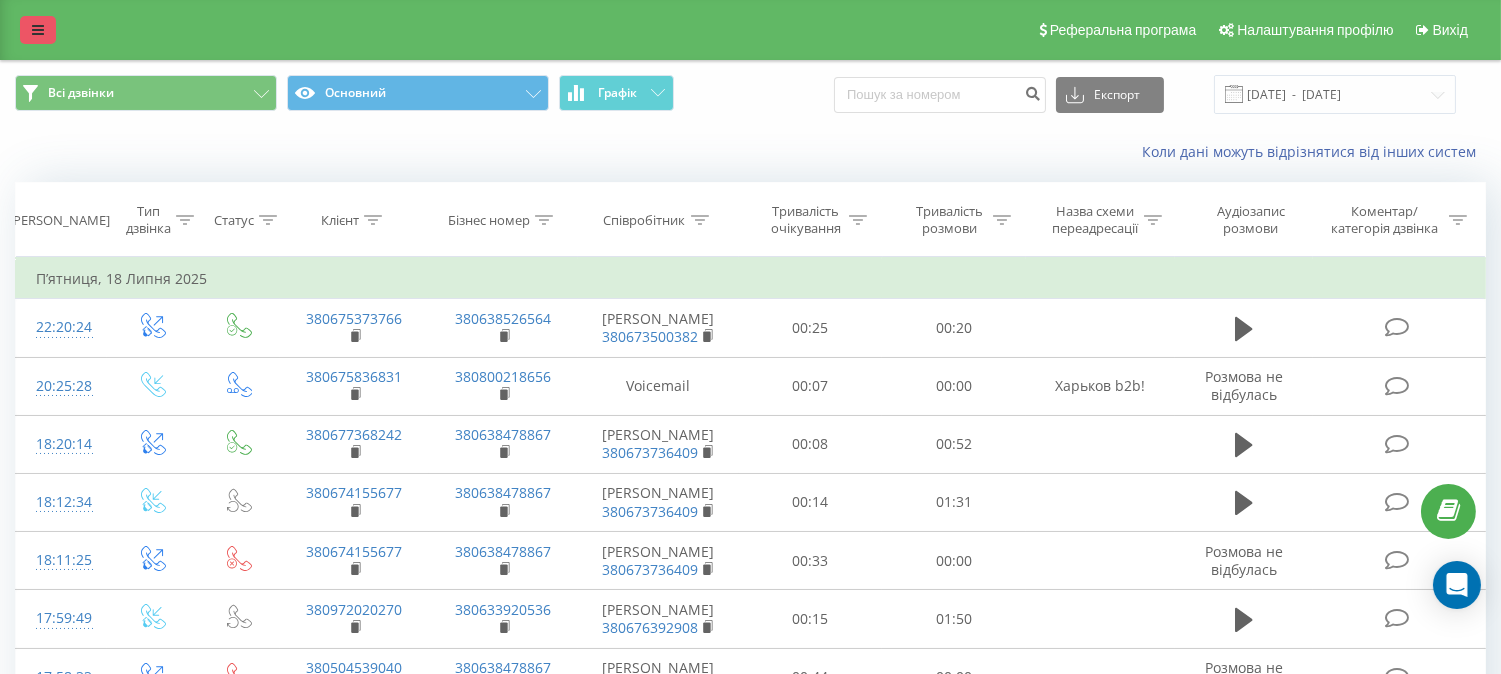 click at bounding box center (38, 30) 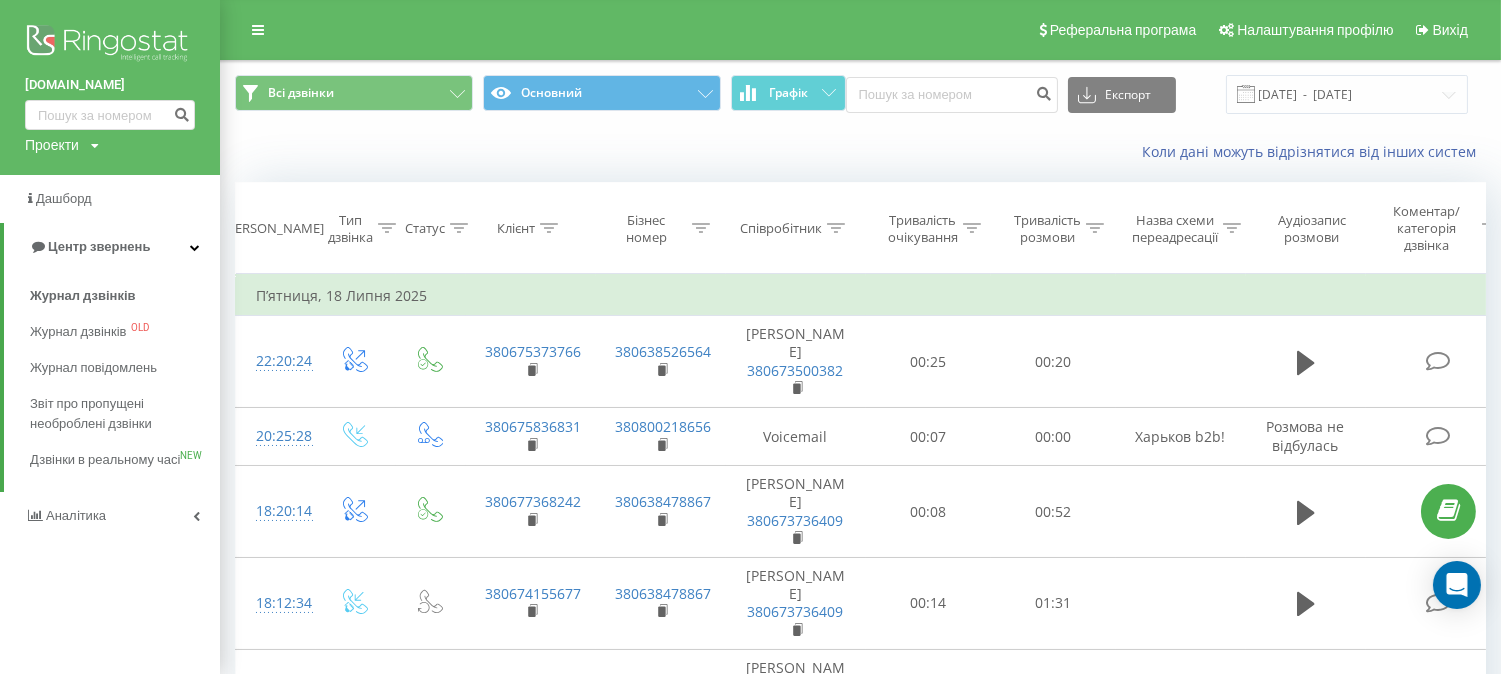 click at bounding box center (110, 45) 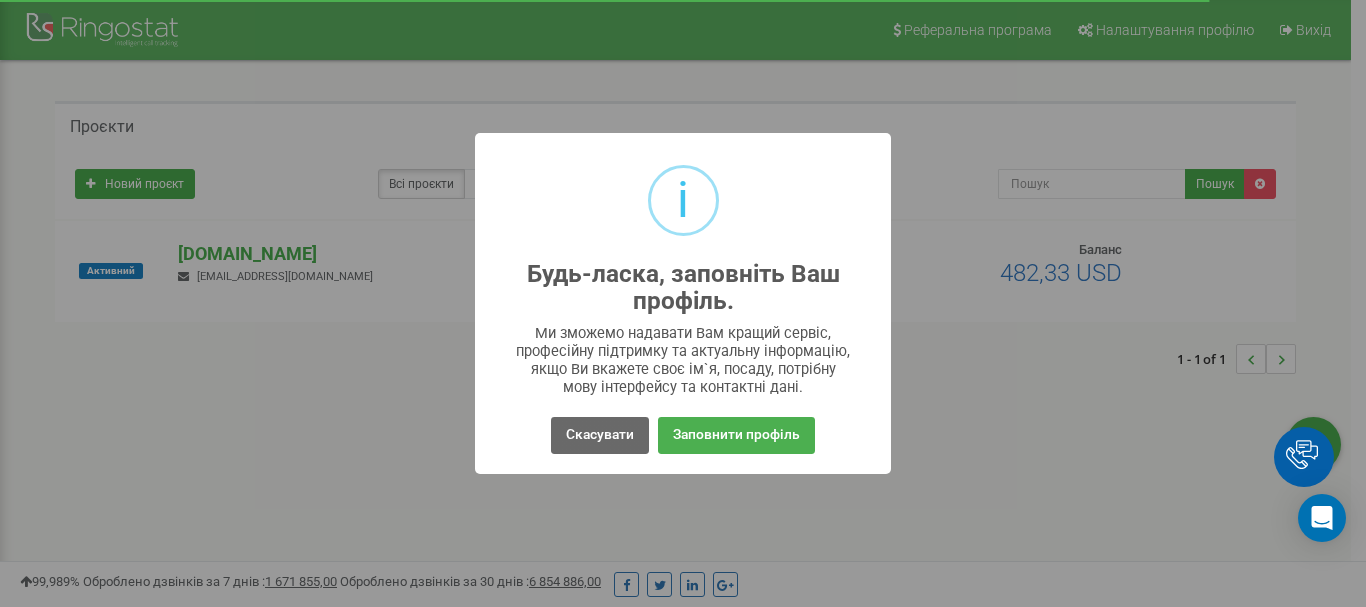 scroll, scrollTop: 0, scrollLeft: 0, axis: both 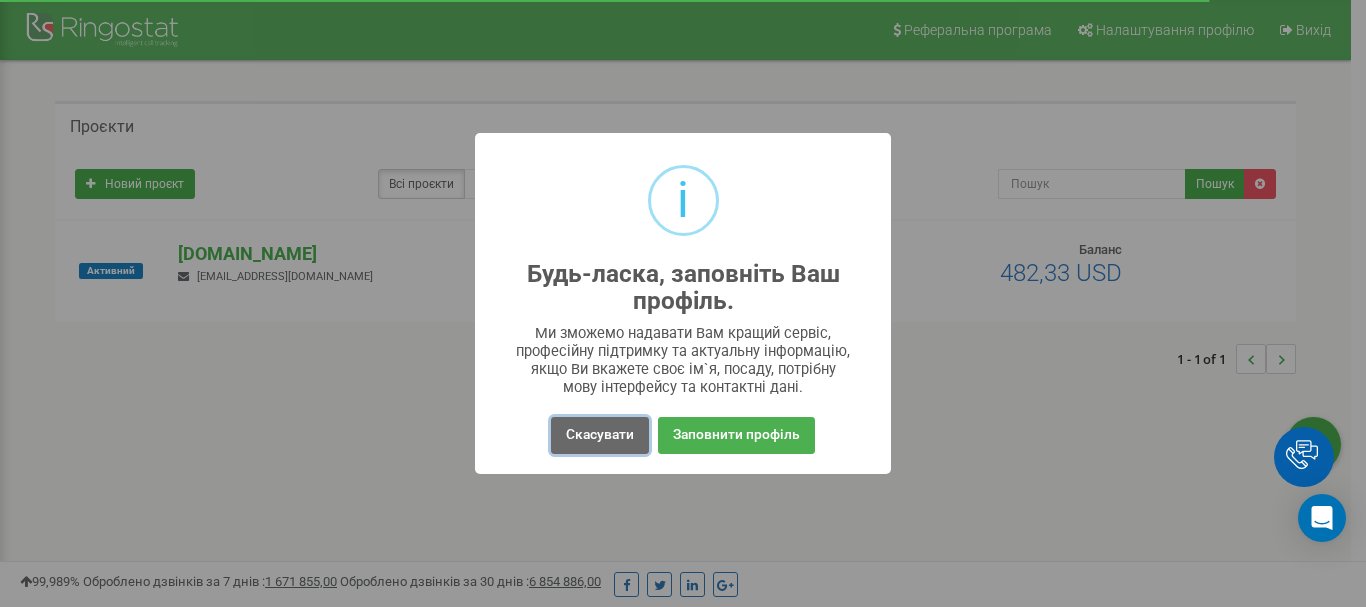 click on "Скасувати" at bounding box center (600, 435) 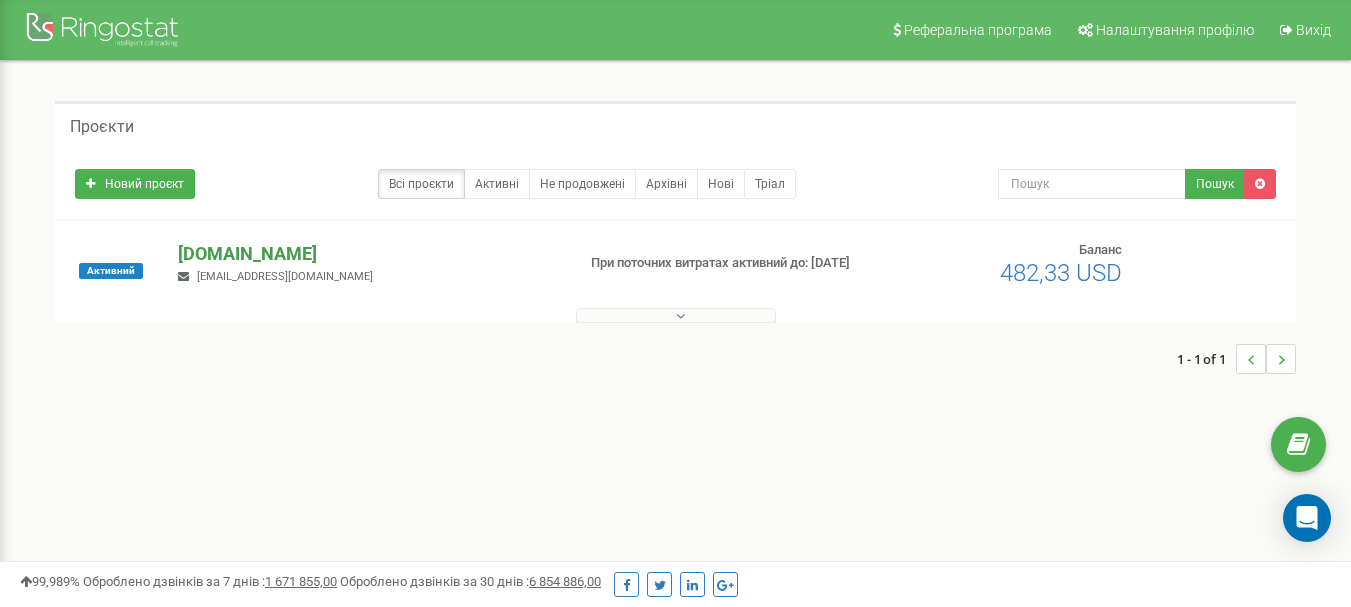 click on "[DOMAIN_NAME]" at bounding box center (368, 254) 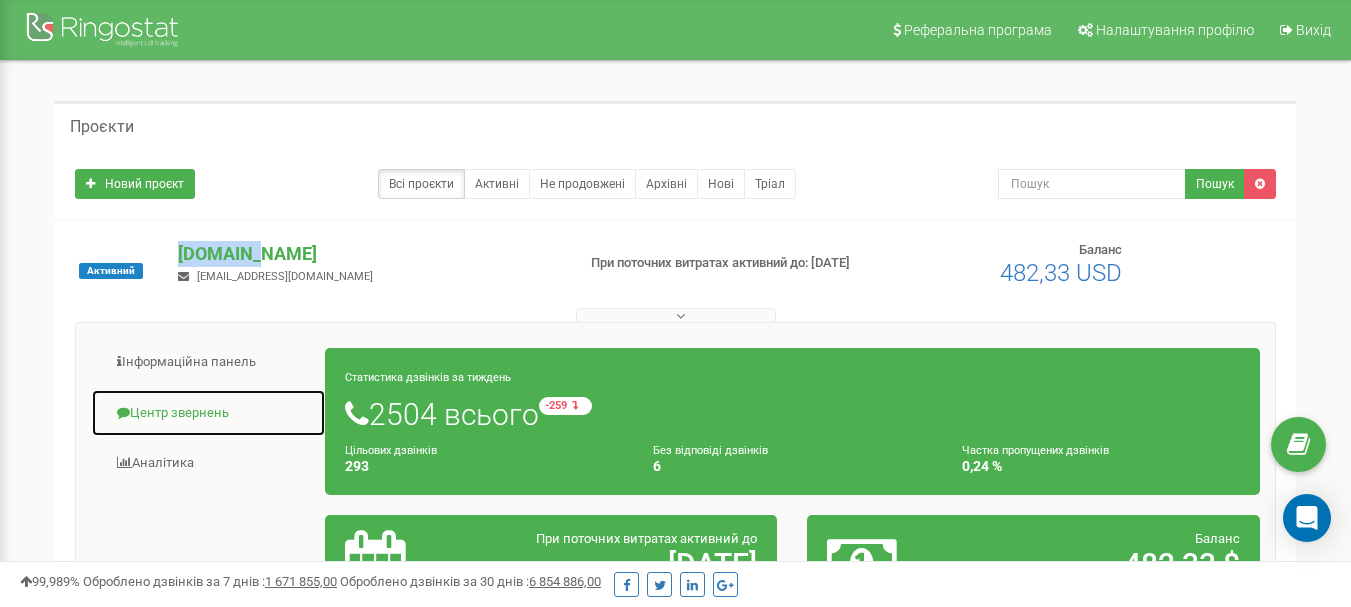 click on "Центр звернень" at bounding box center [208, 413] 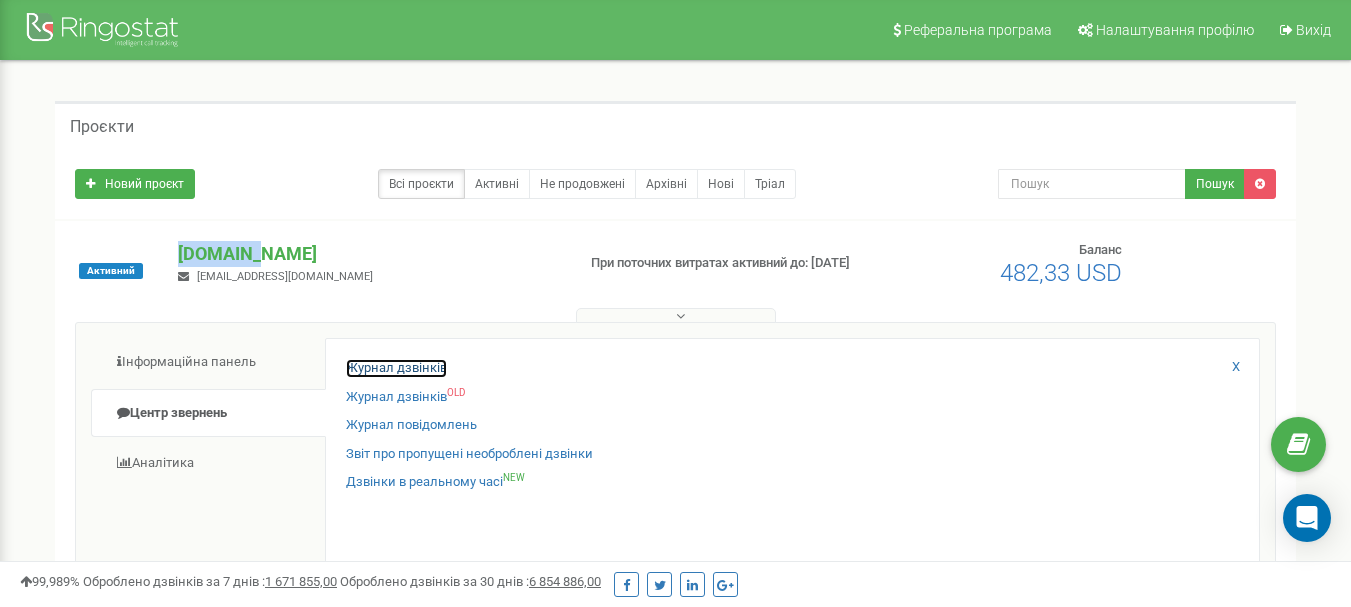 click on "Журнал дзвінків" at bounding box center [396, 368] 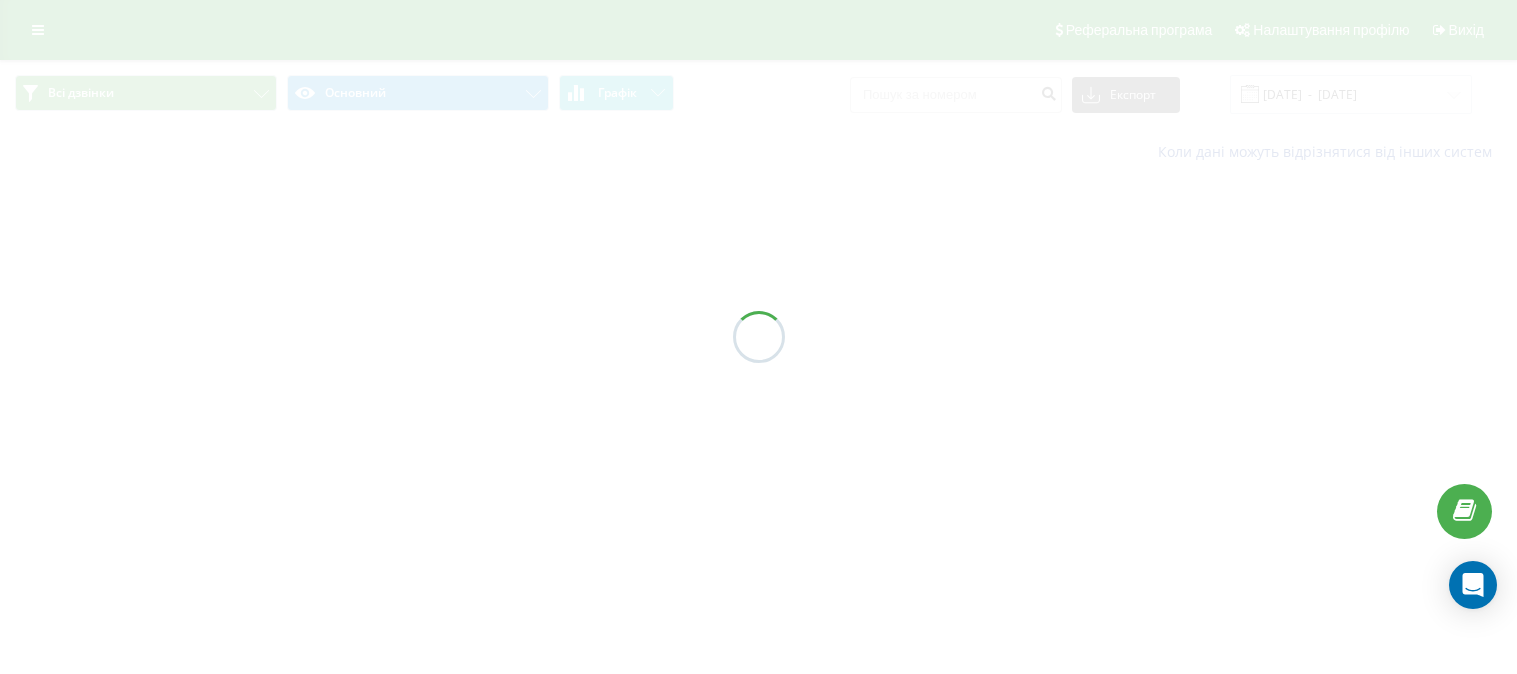 scroll, scrollTop: 0, scrollLeft: 0, axis: both 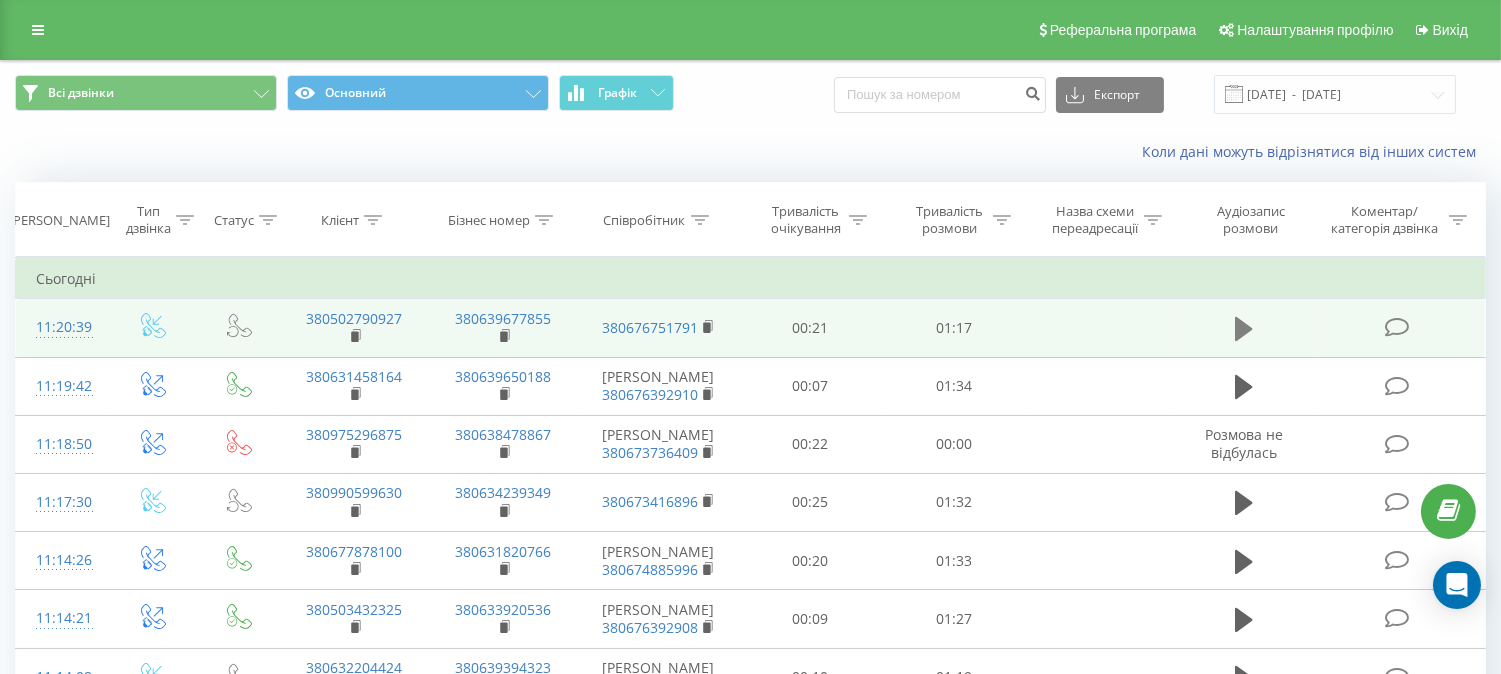 click 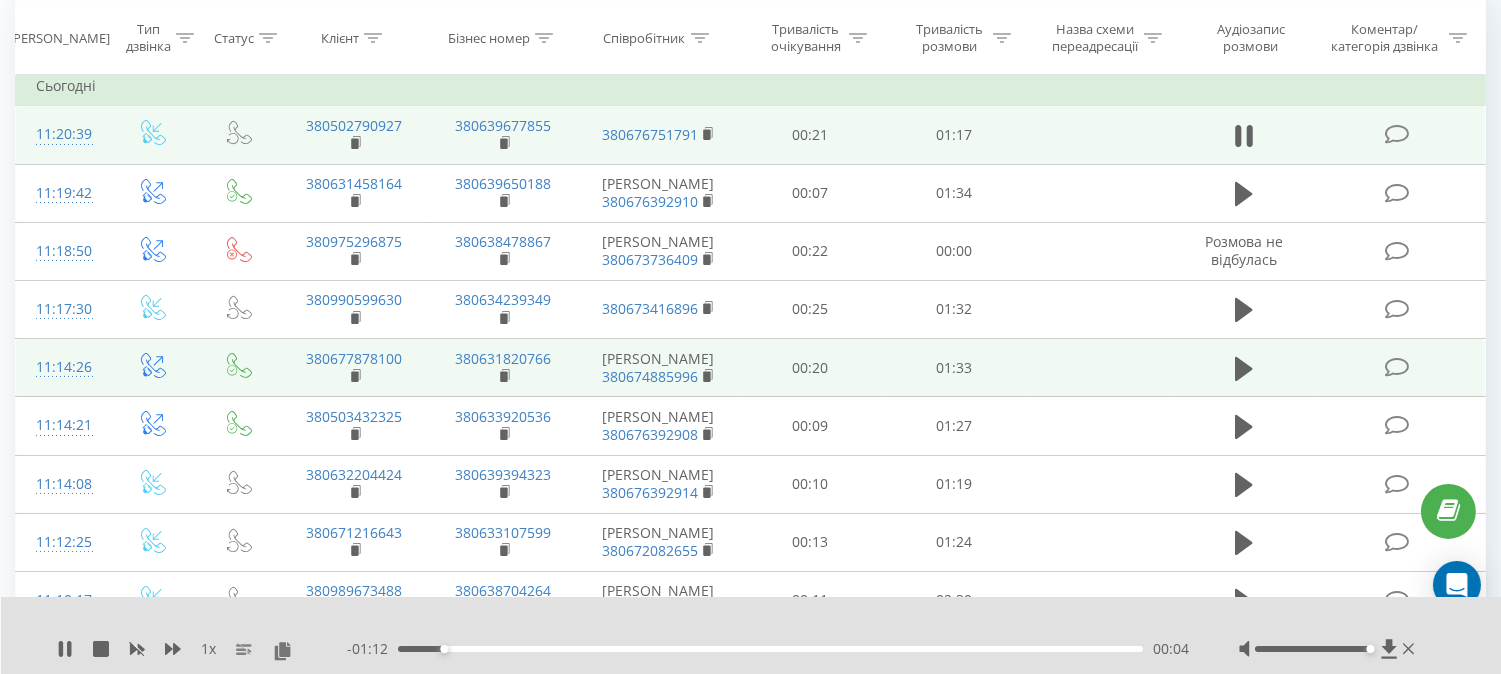 scroll, scrollTop: 222, scrollLeft: 0, axis: vertical 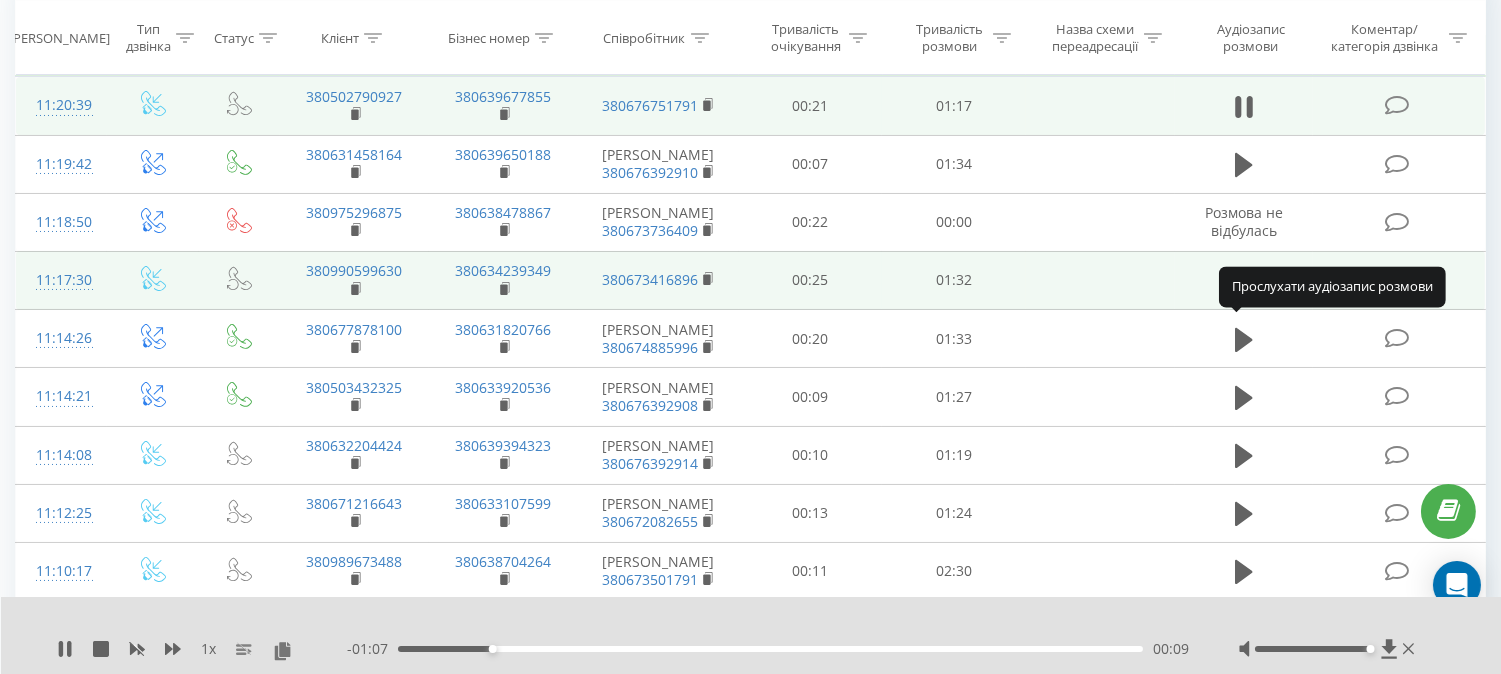 click 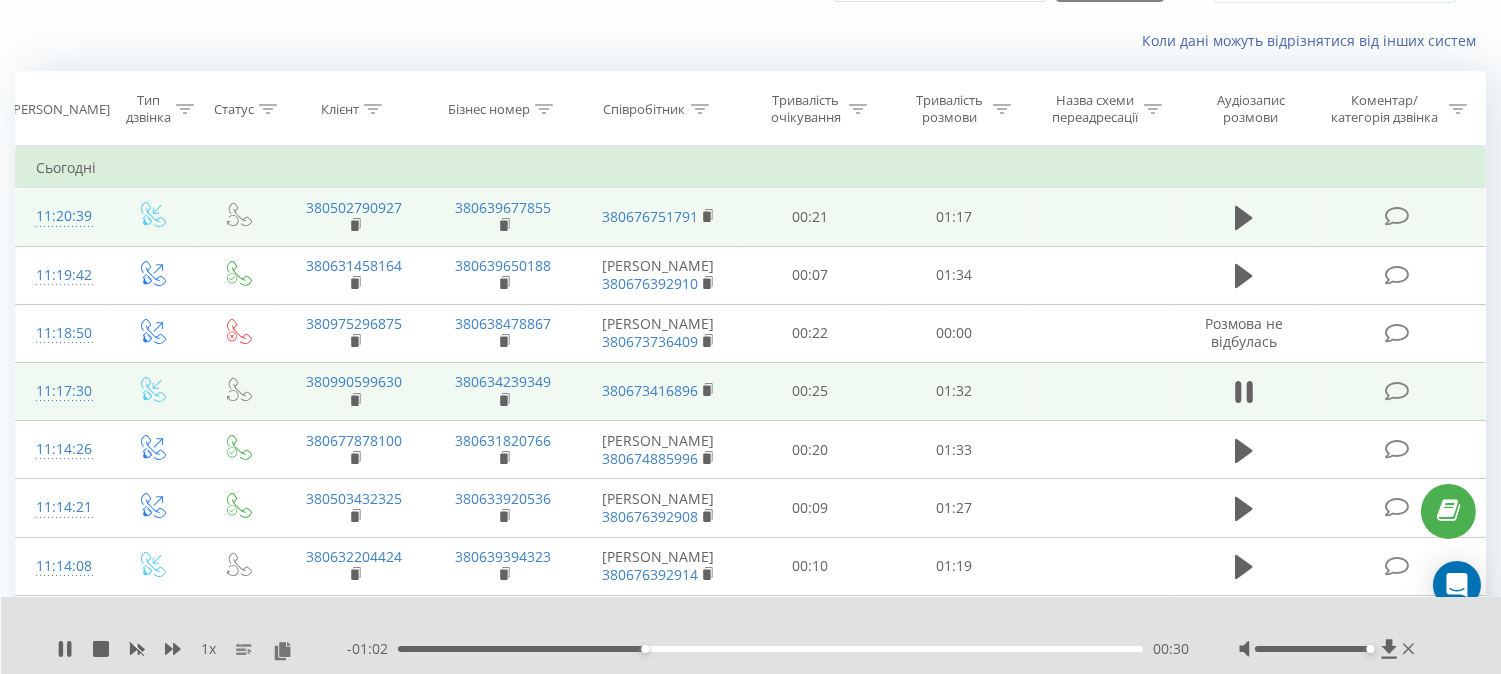 scroll, scrollTop: 0, scrollLeft: 0, axis: both 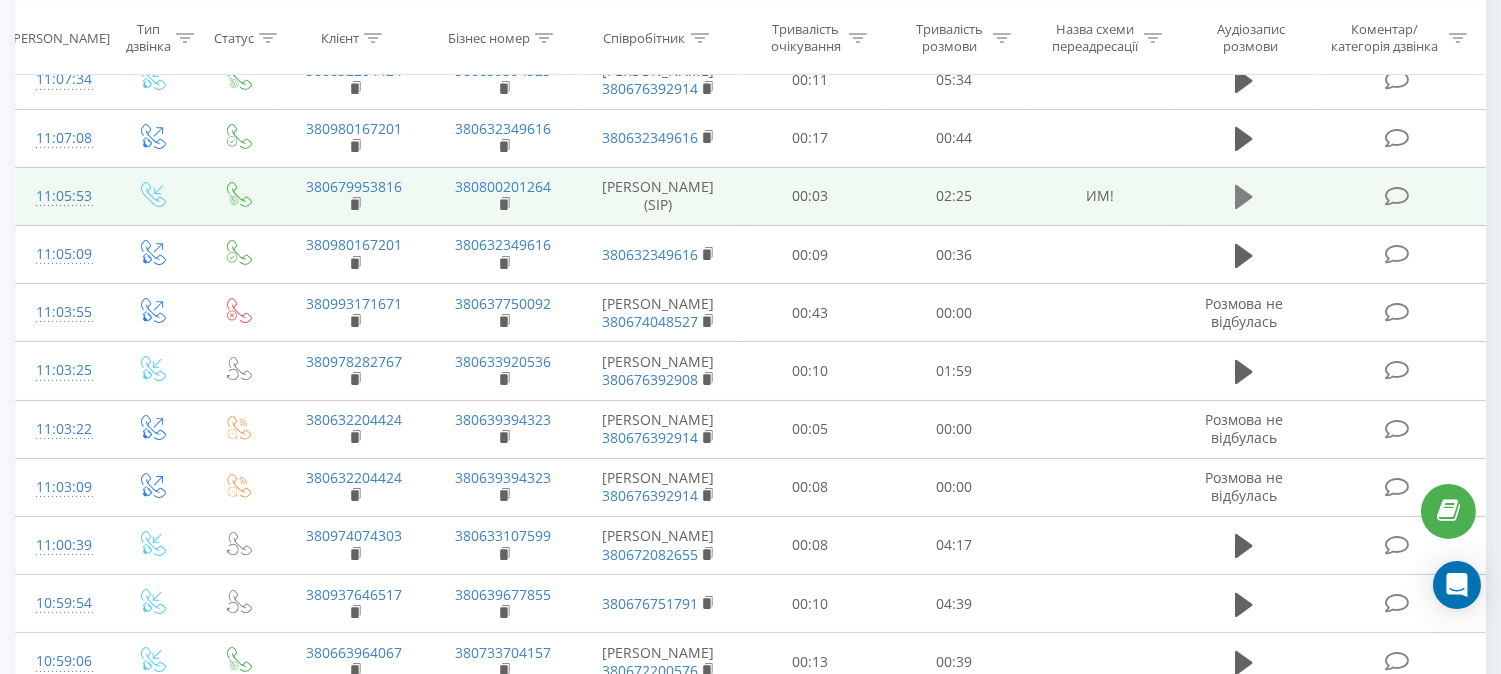 click 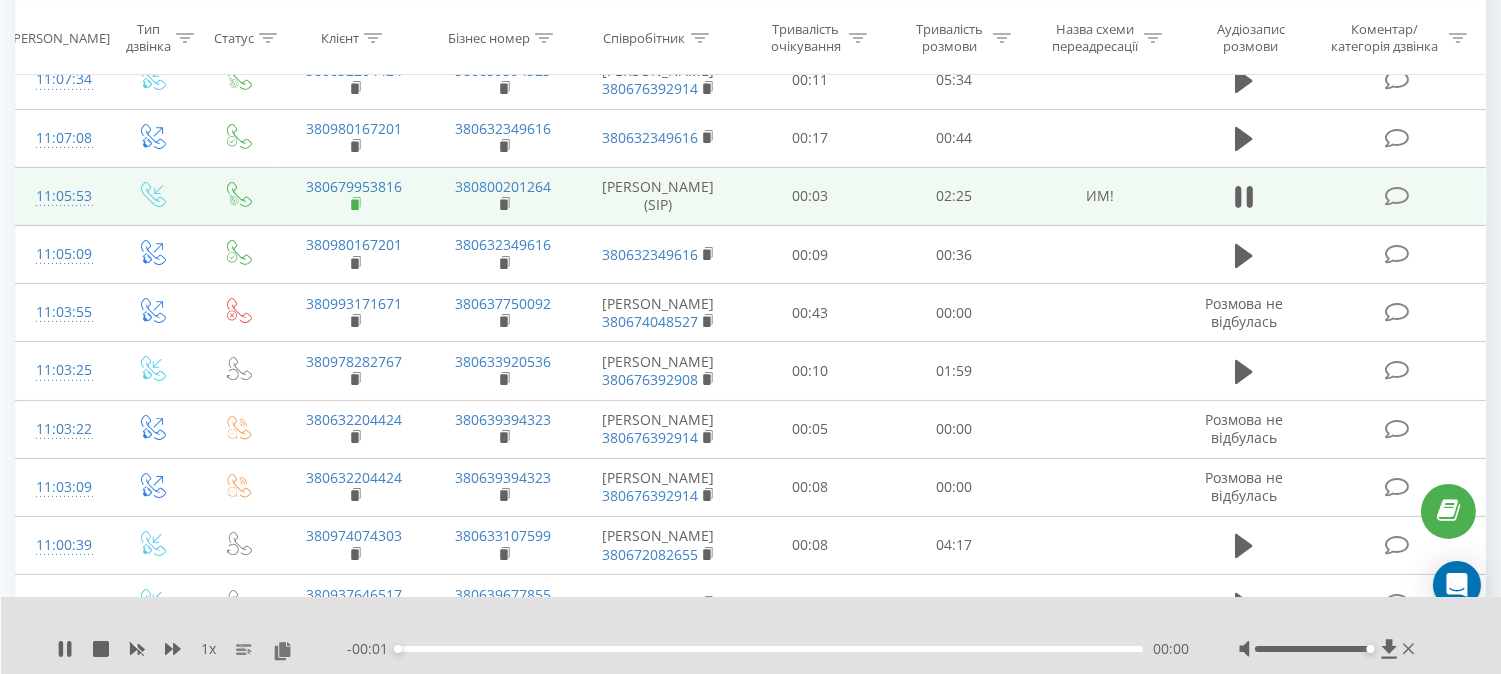 click 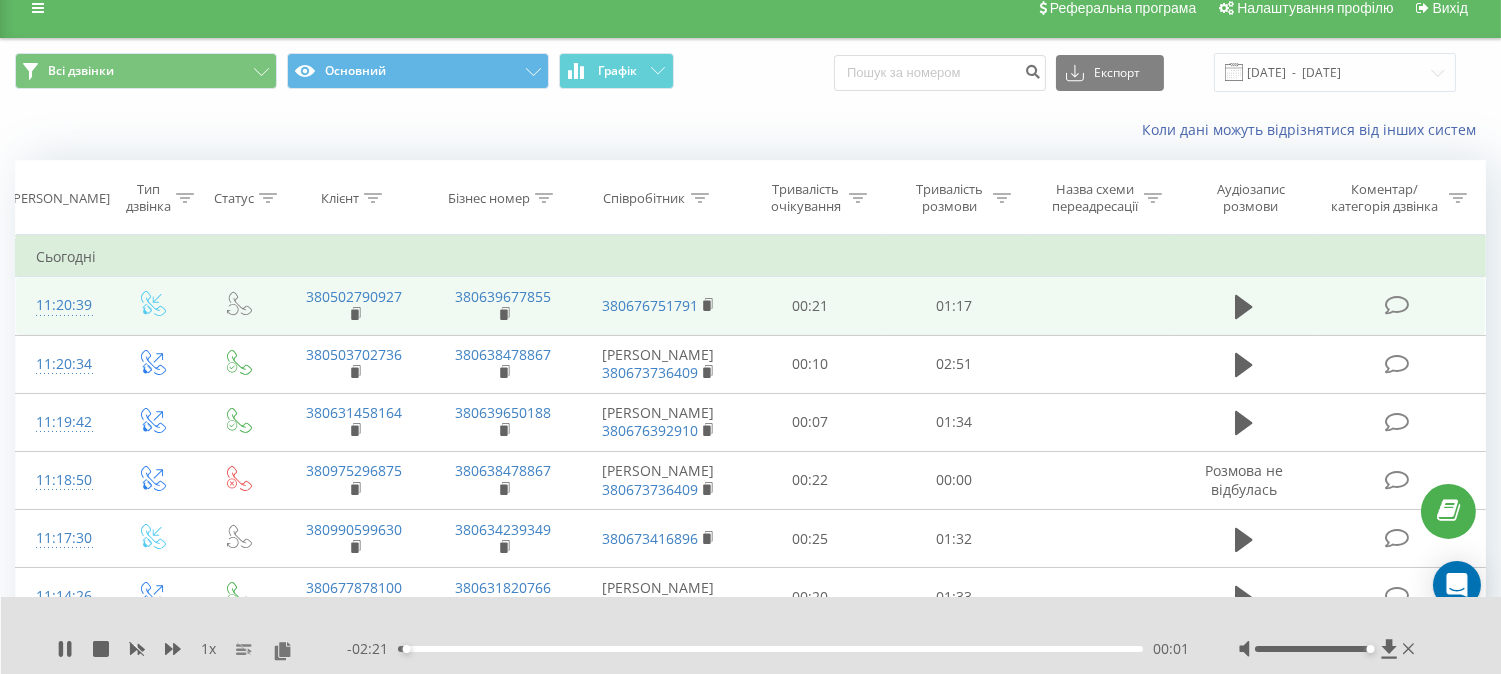 scroll, scrollTop: 0, scrollLeft: 0, axis: both 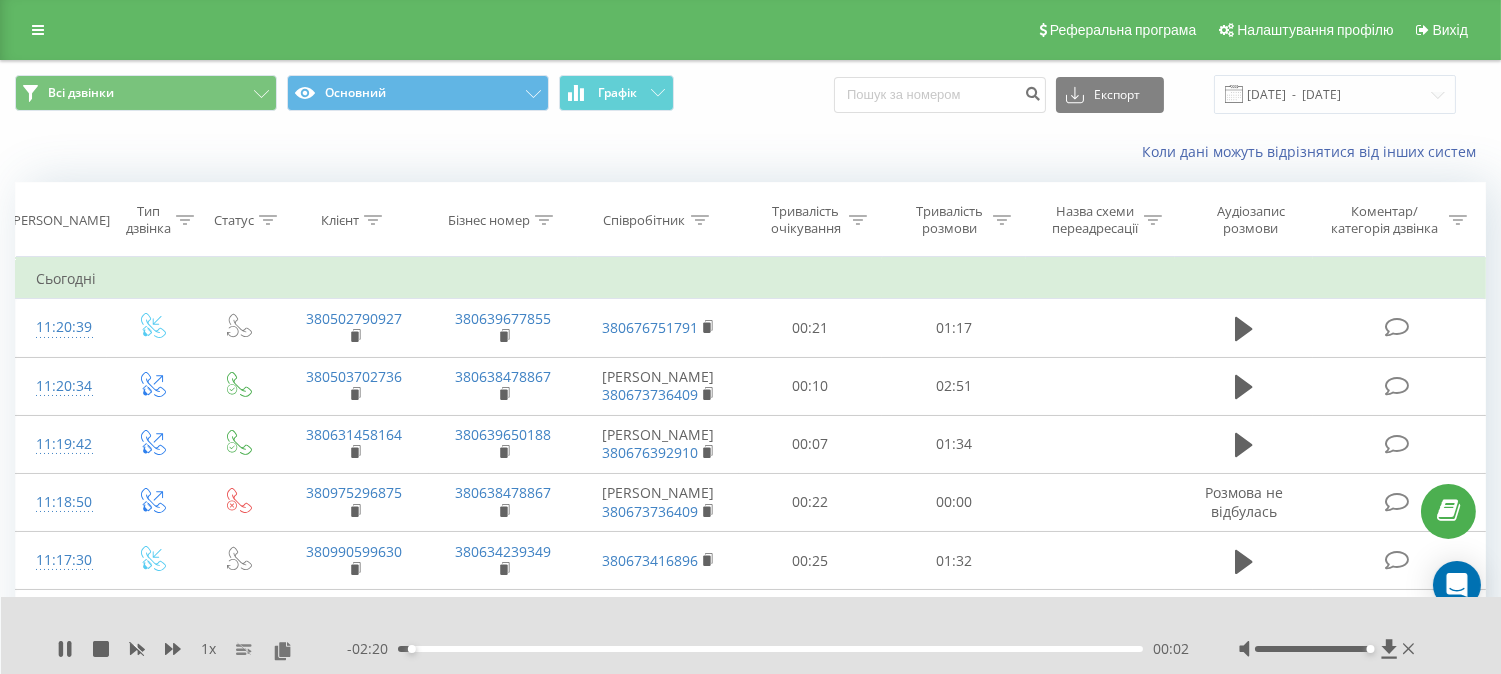 click 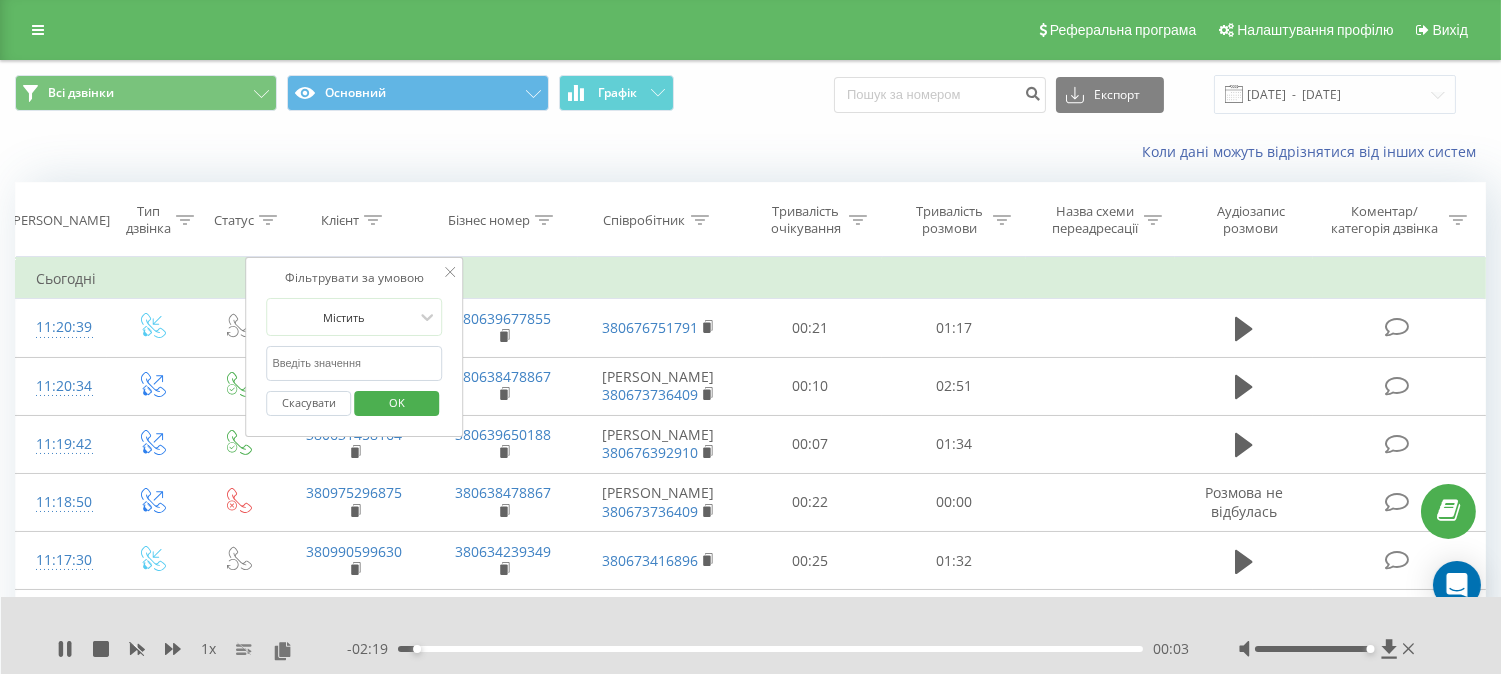 click at bounding box center (354, 363) 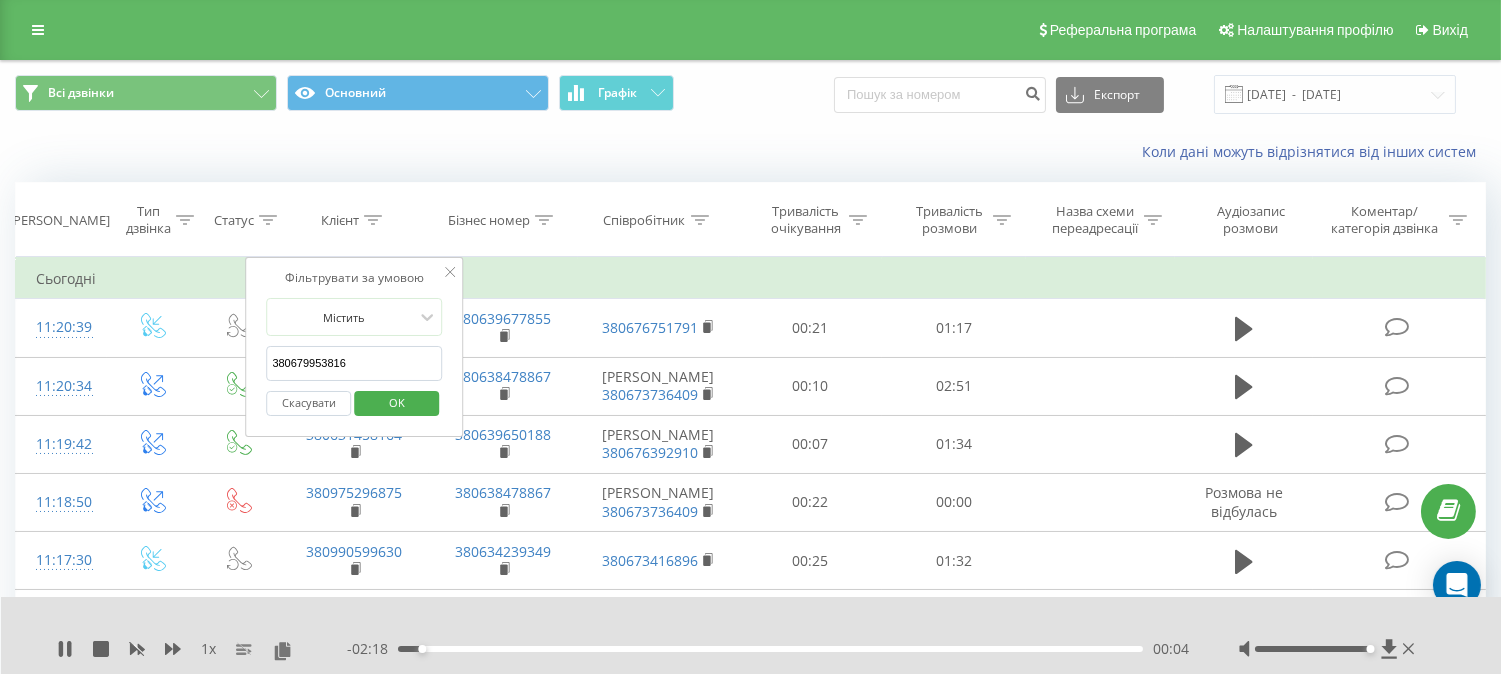 click on "OK" at bounding box center (397, 402) 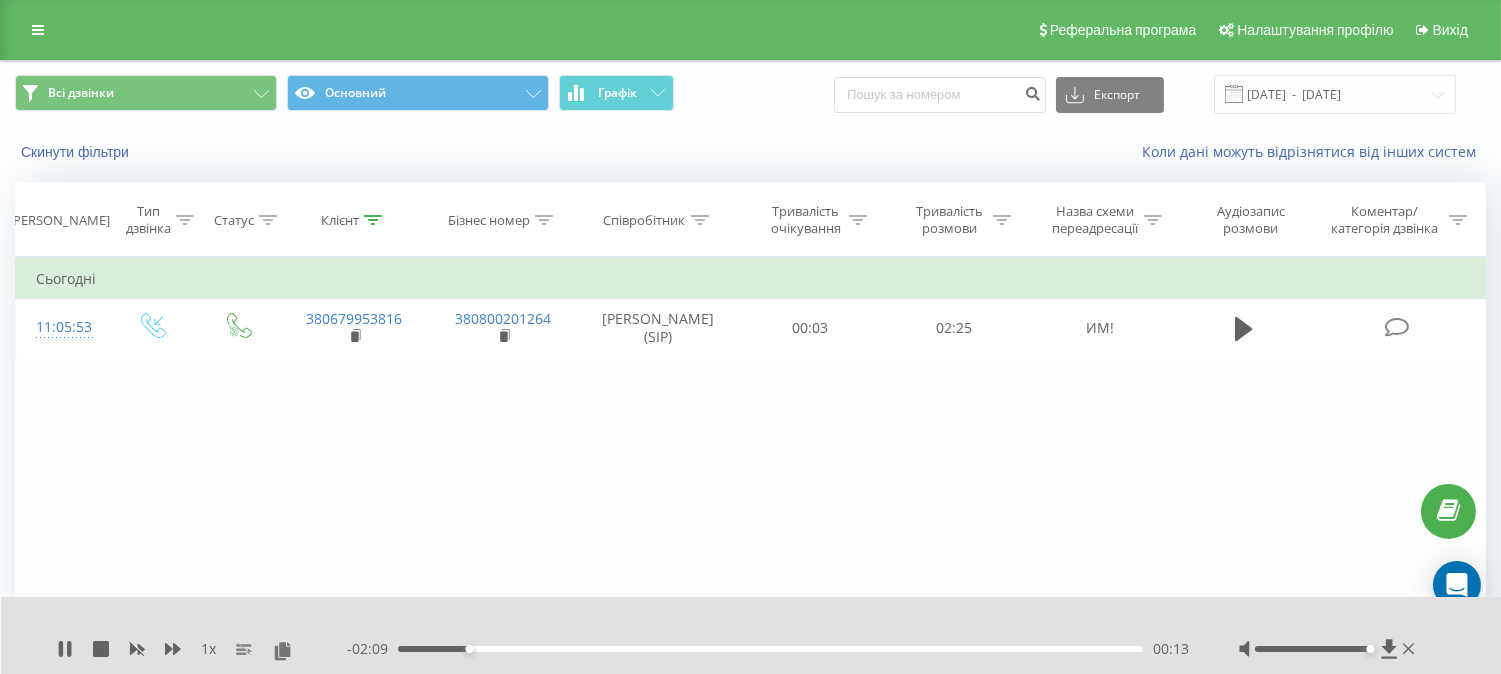 click 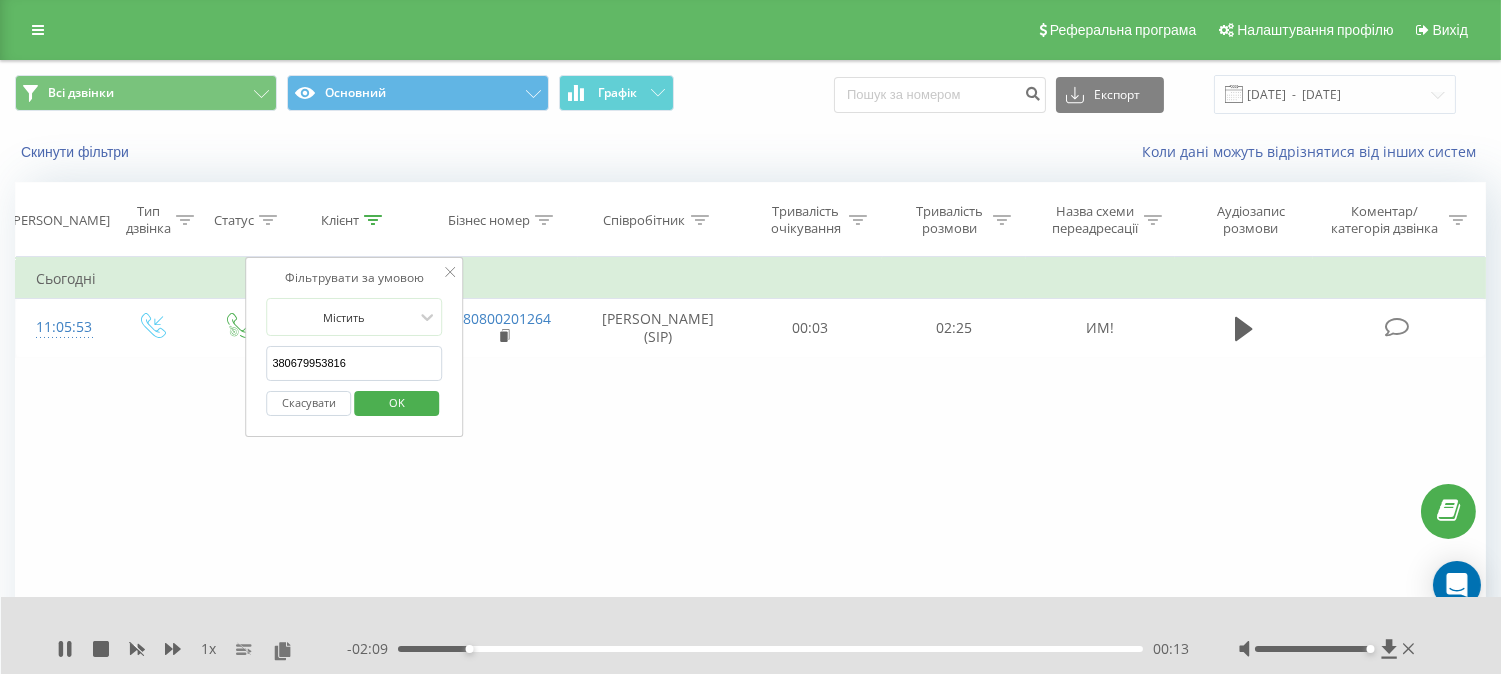 click 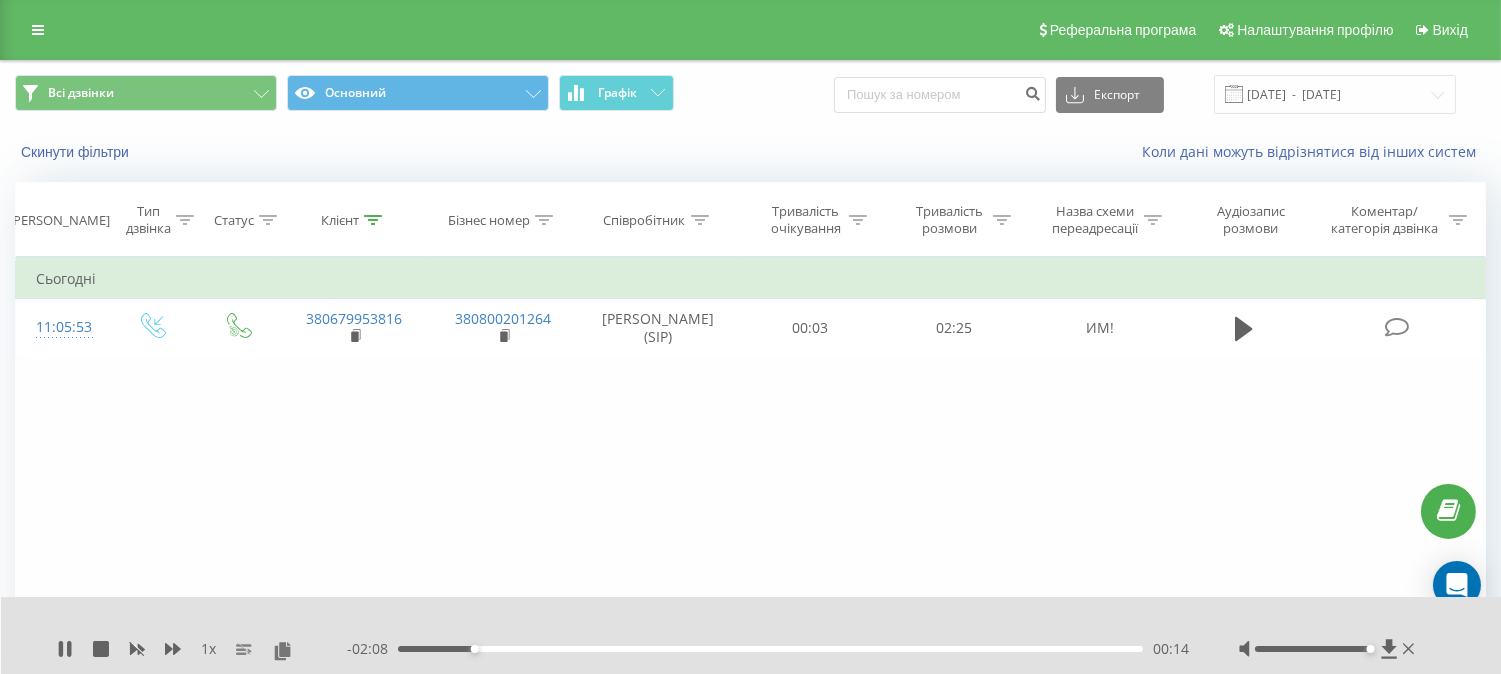click 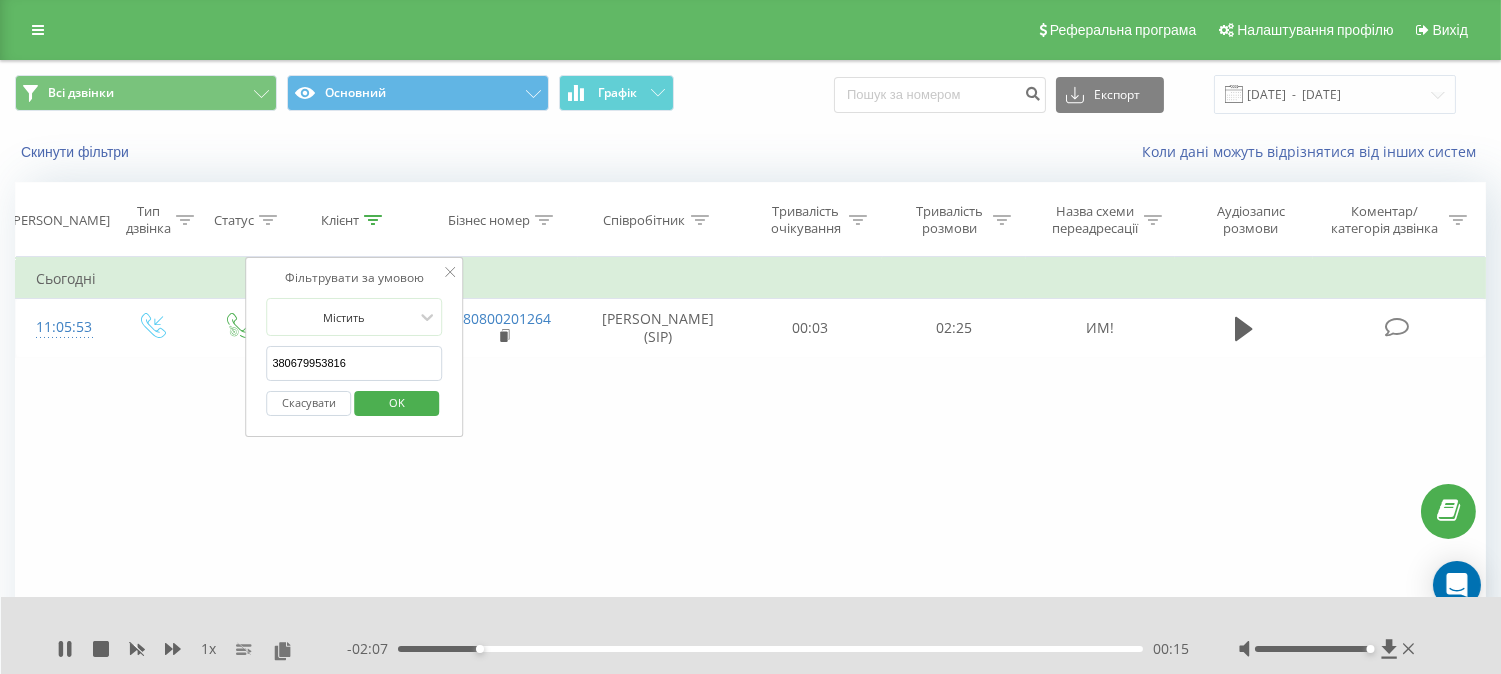 click on "380679953816" at bounding box center [354, 363] 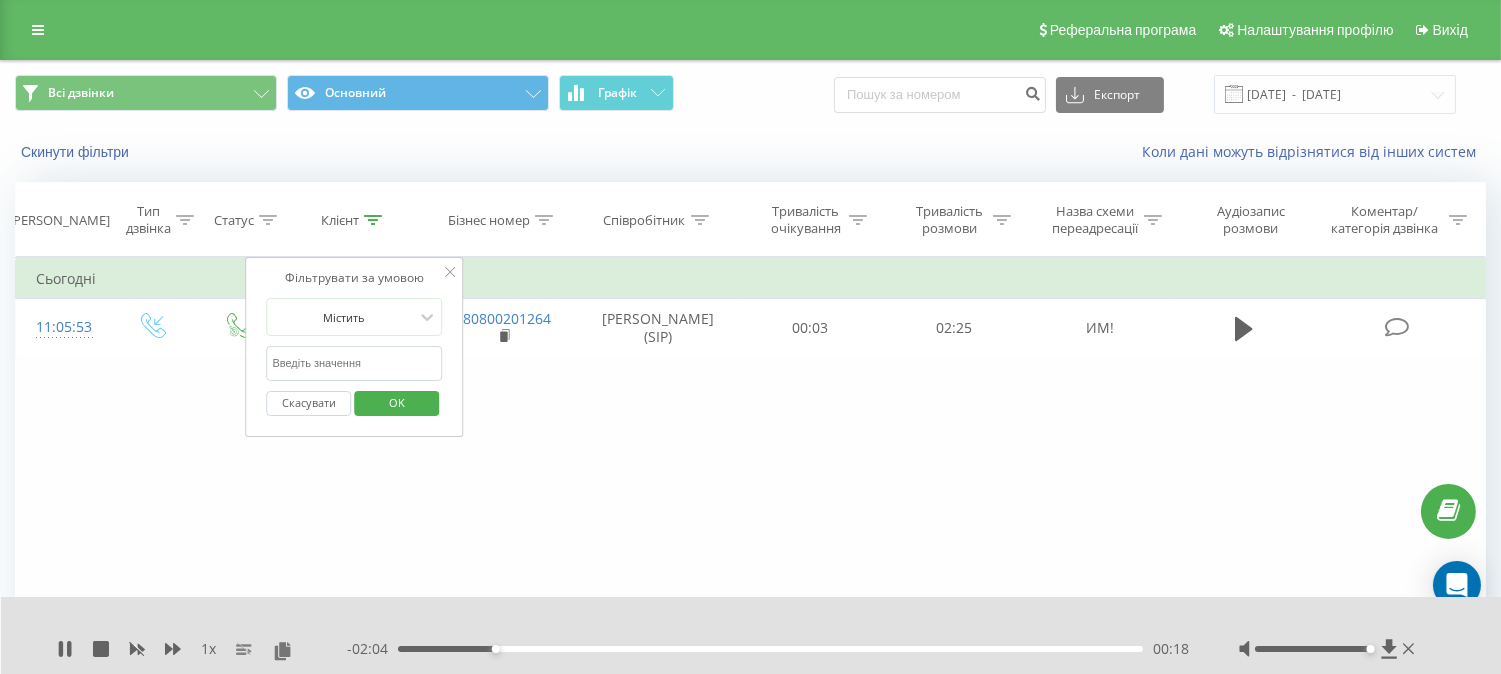 type 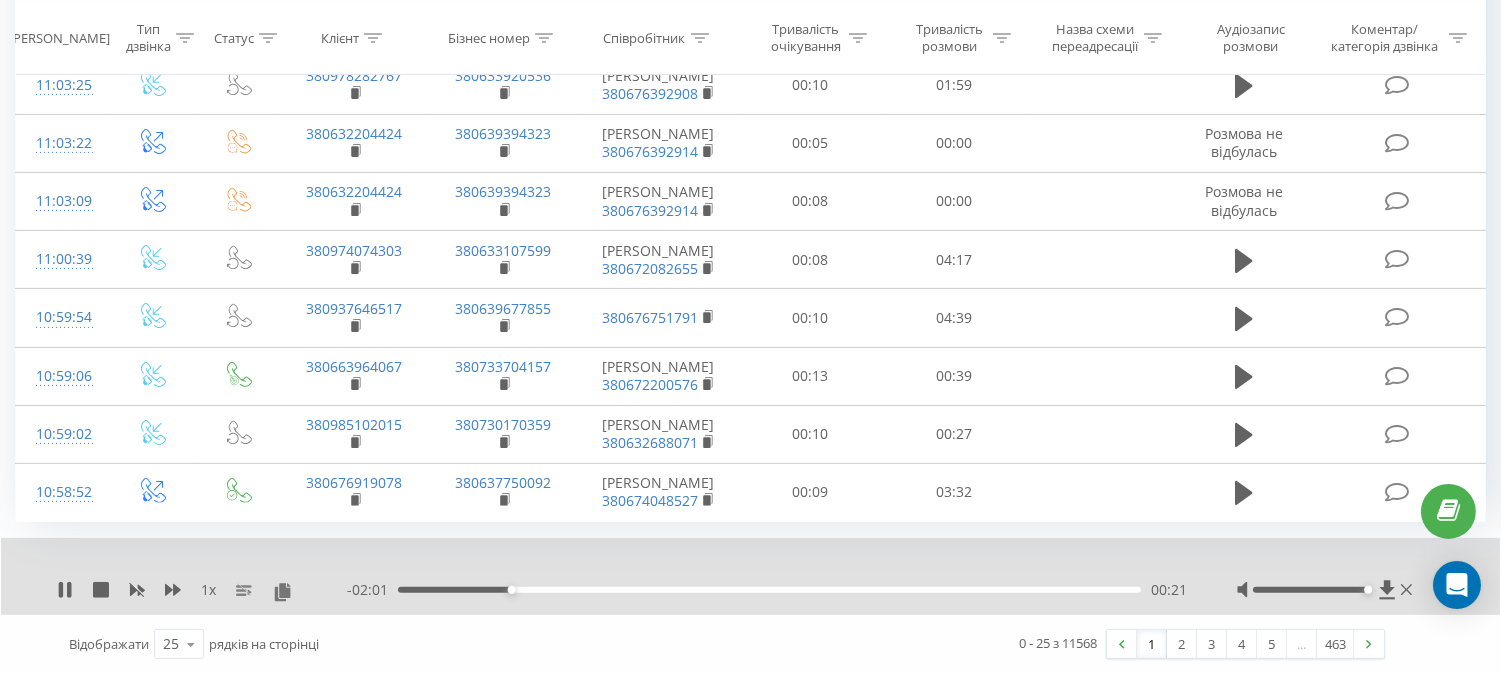 scroll, scrollTop: 1755, scrollLeft: 0, axis: vertical 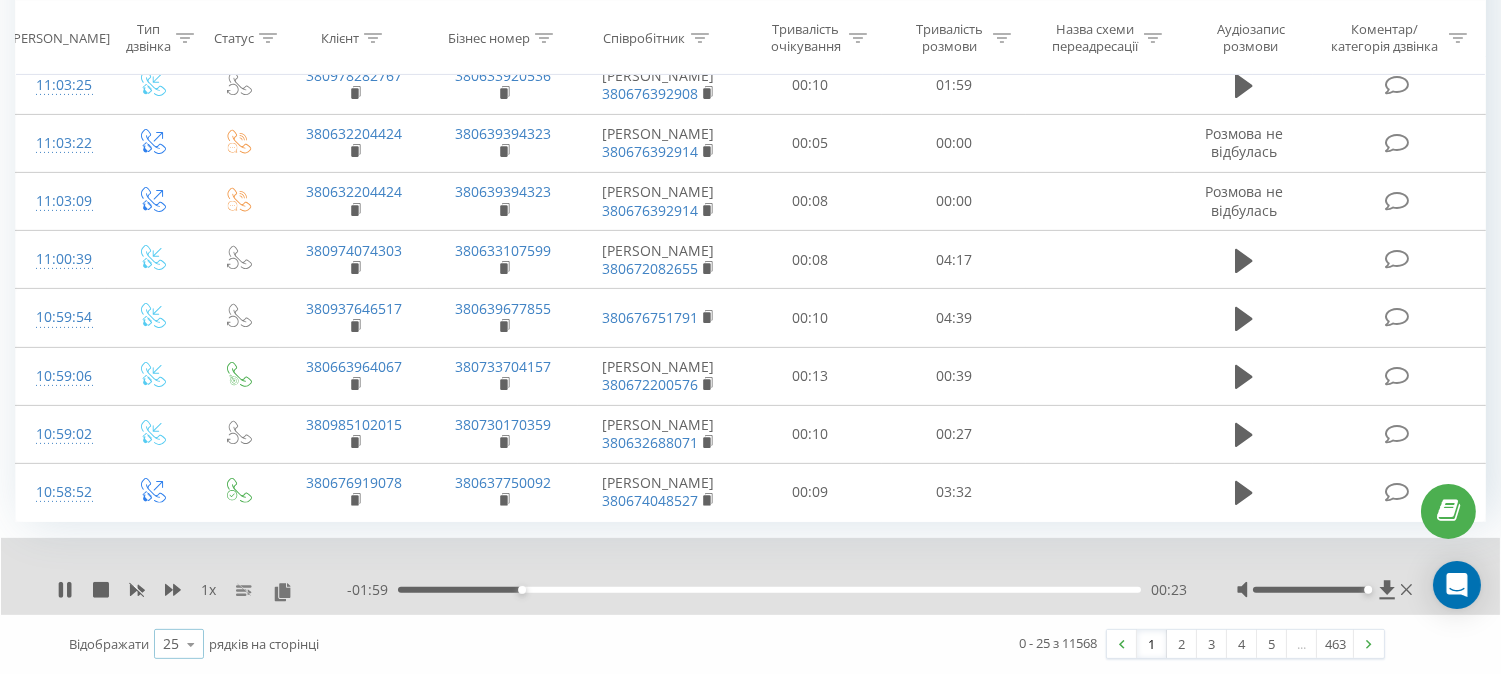 click on "25" at bounding box center (171, 644) 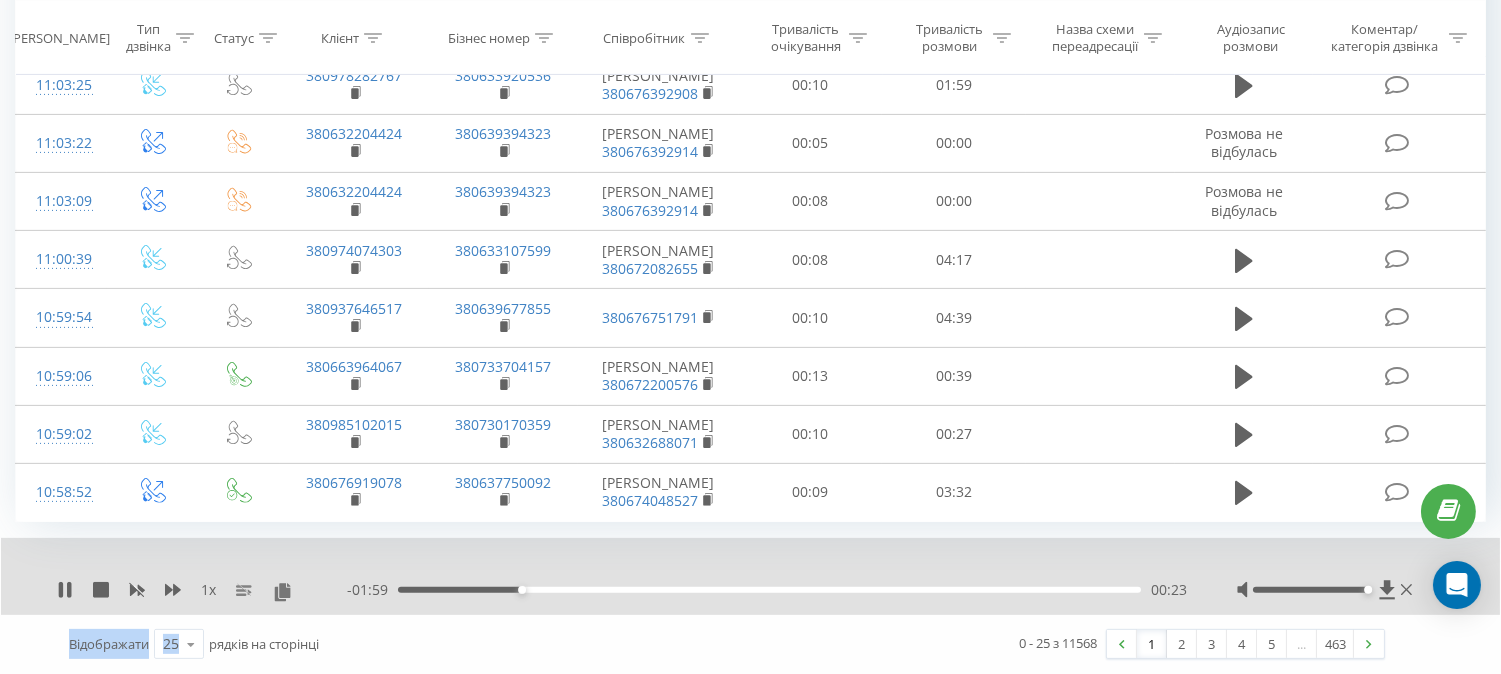 click on "рядків на сторінці" at bounding box center (264, 644) 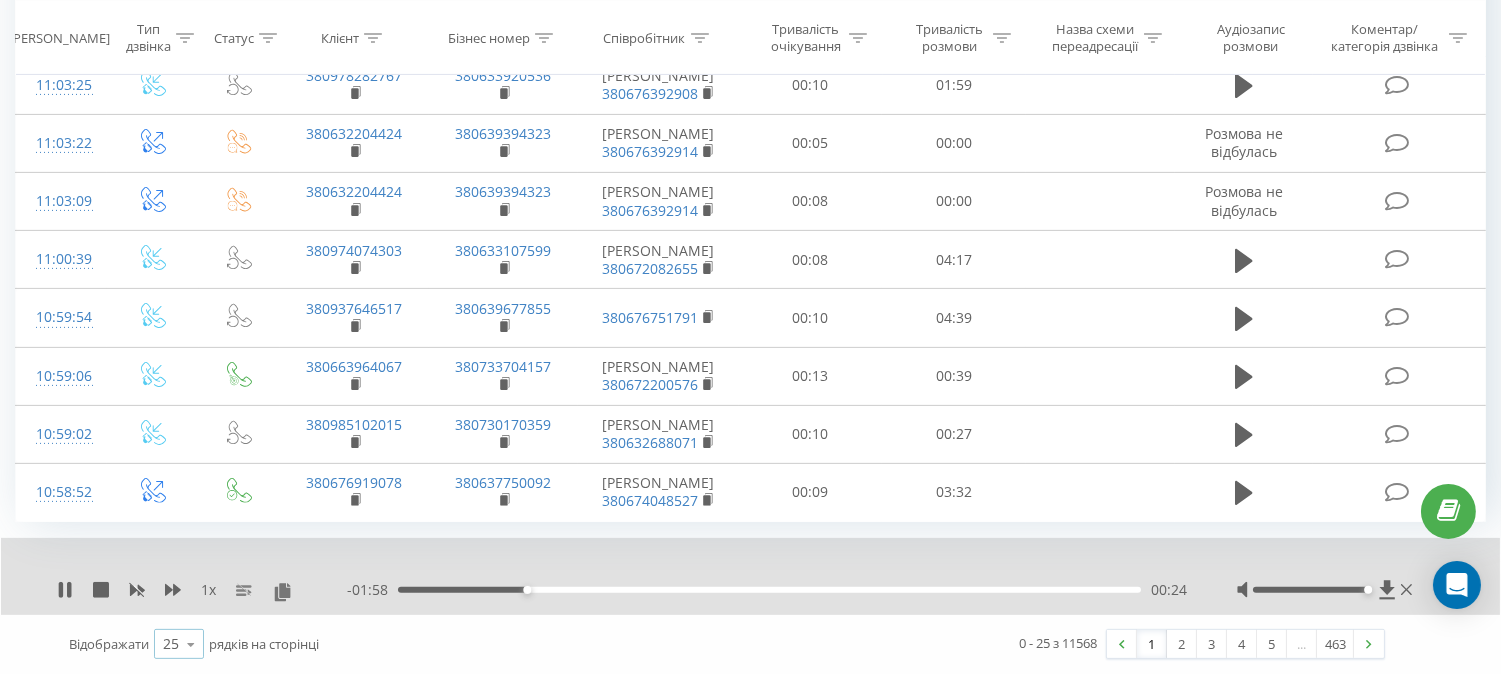 click at bounding box center [191, 644] 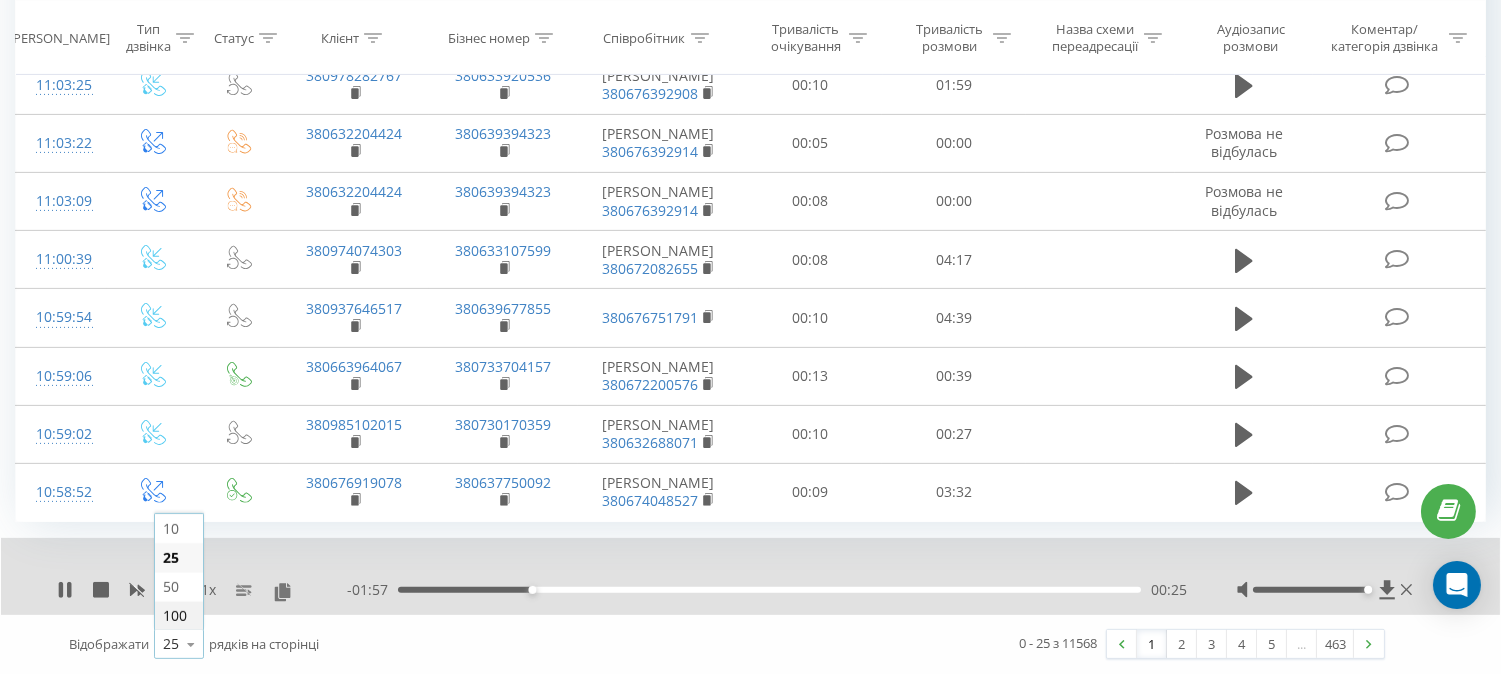 click on "100" at bounding box center [175, 615] 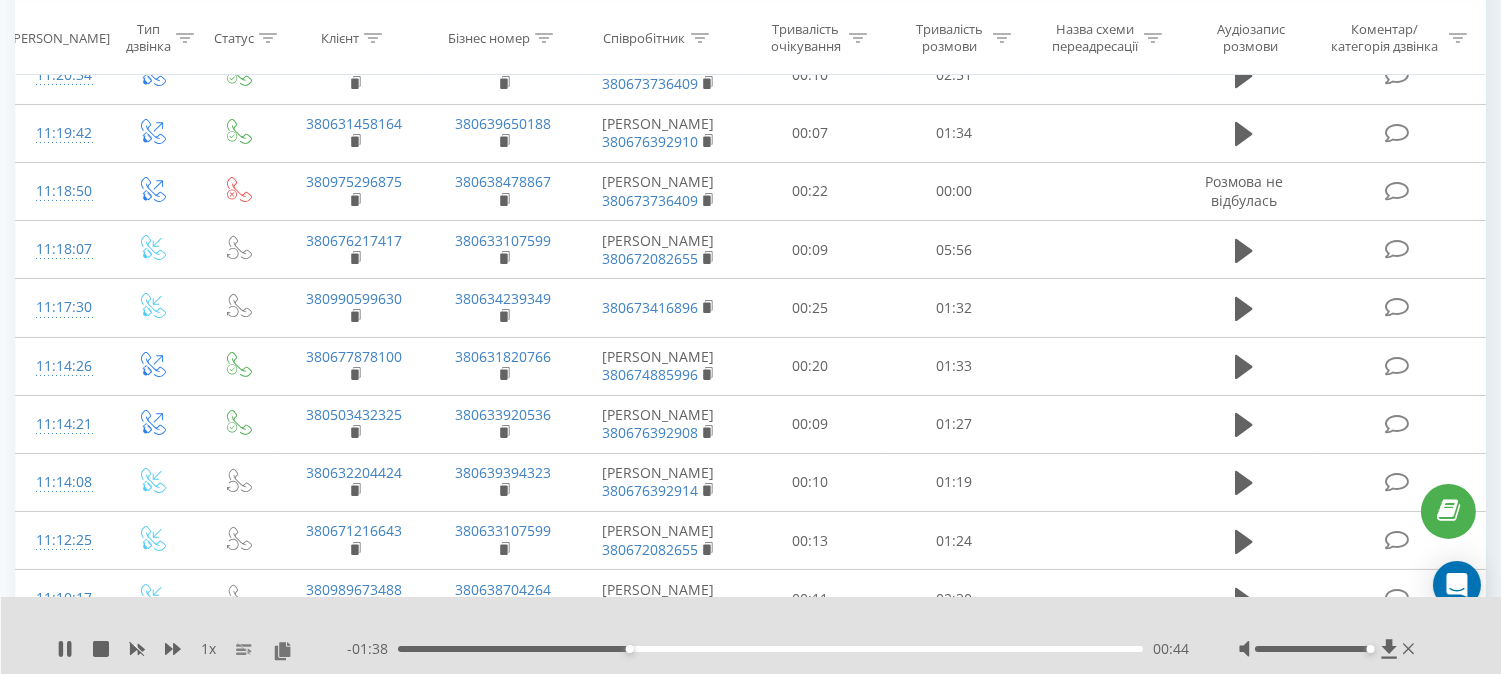 scroll, scrollTop: 0, scrollLeft: 0, axis: both 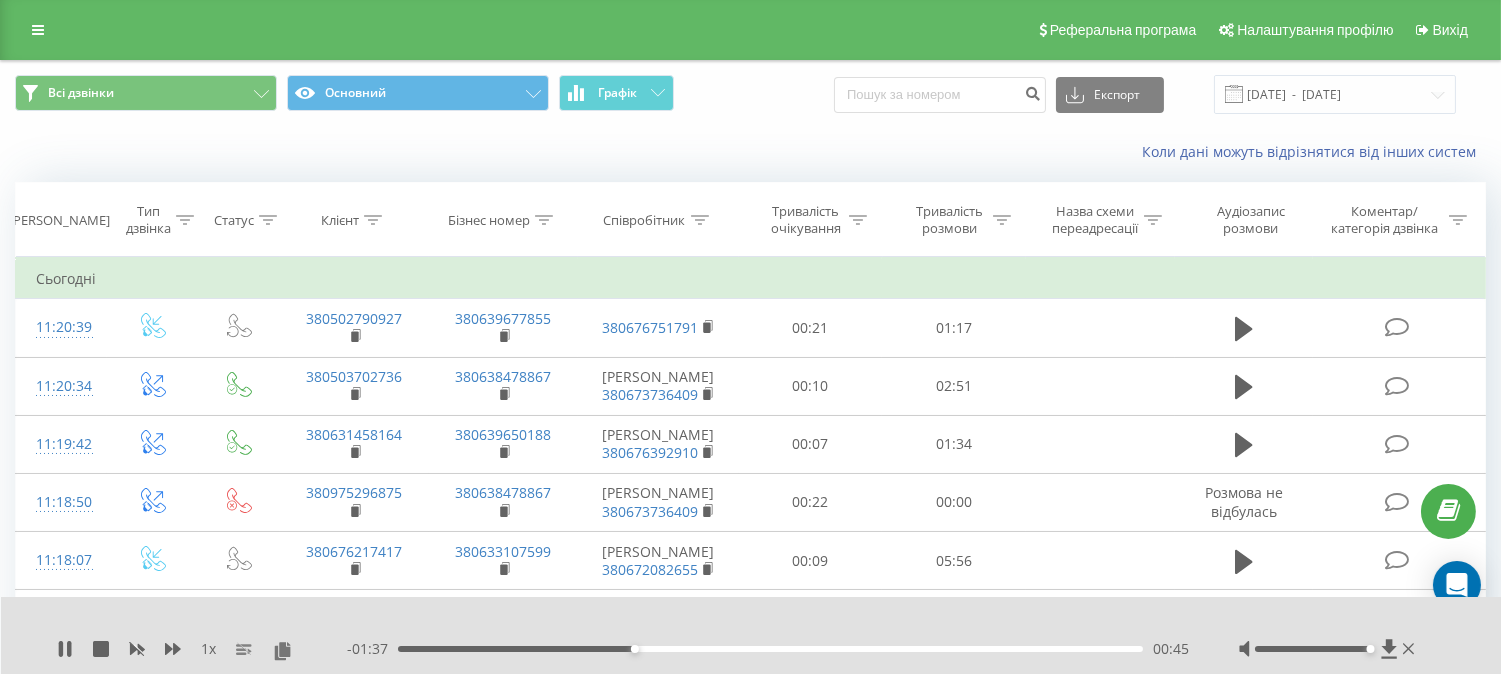 click 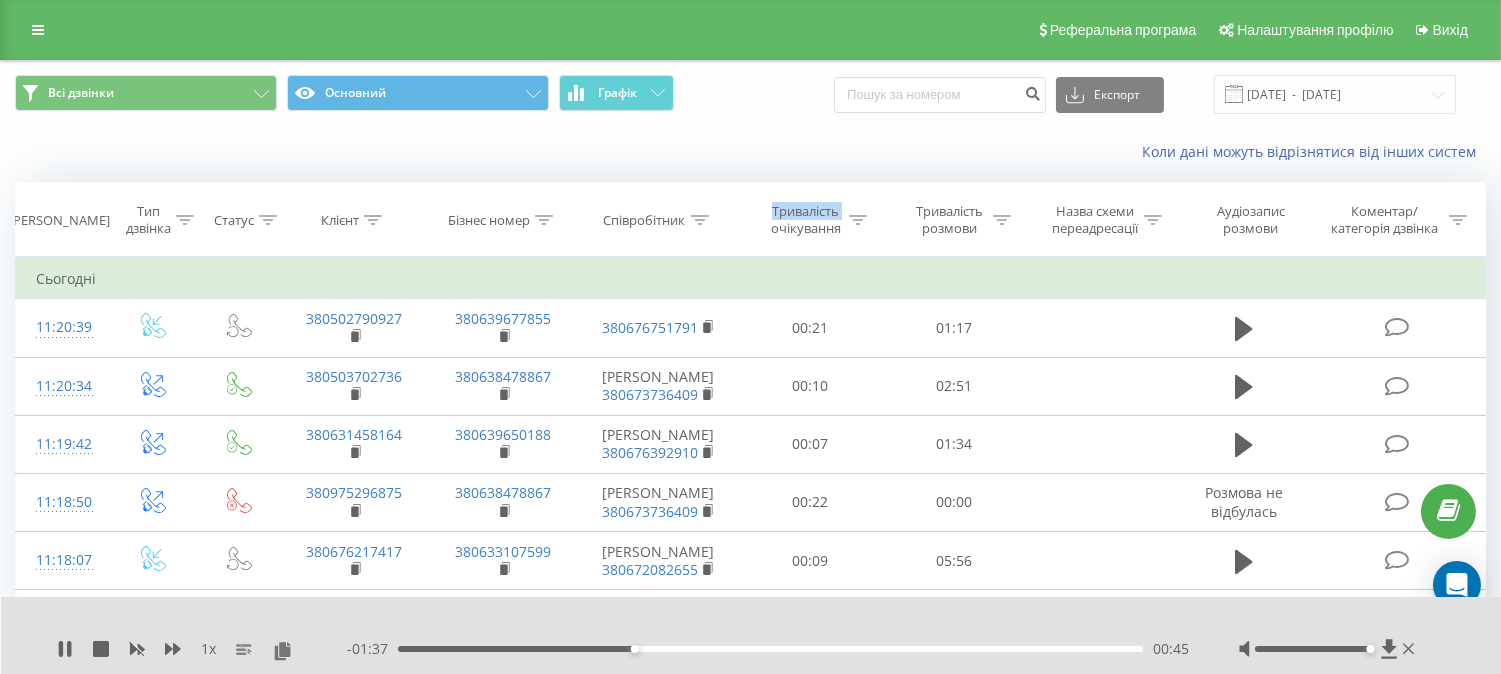 click 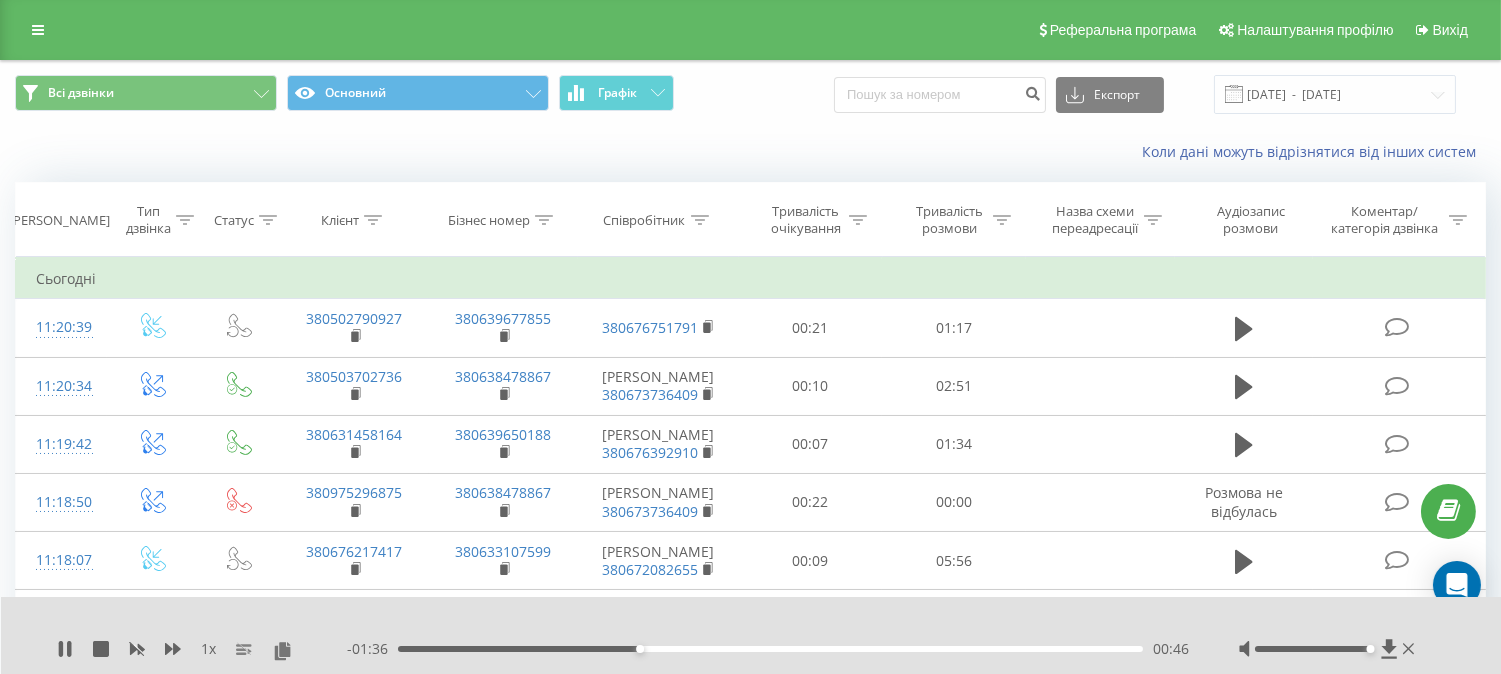 click 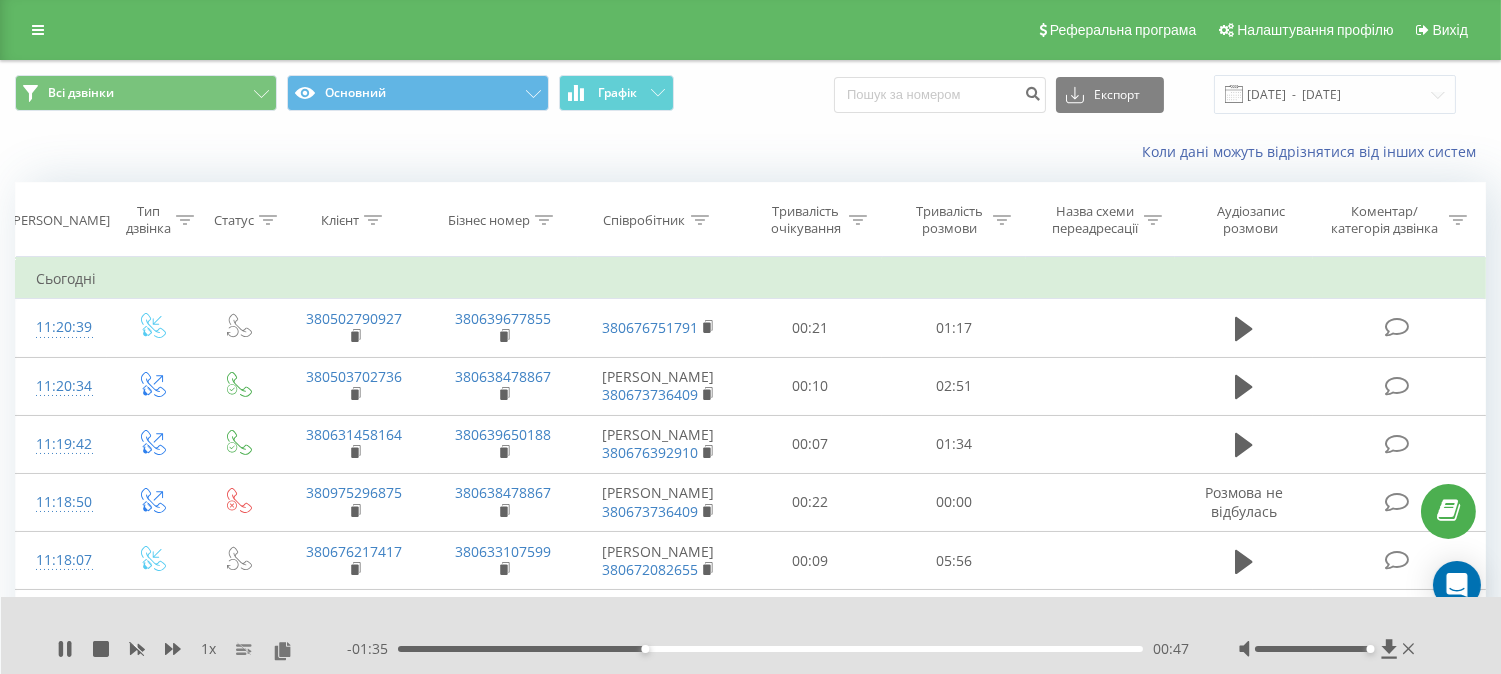 click 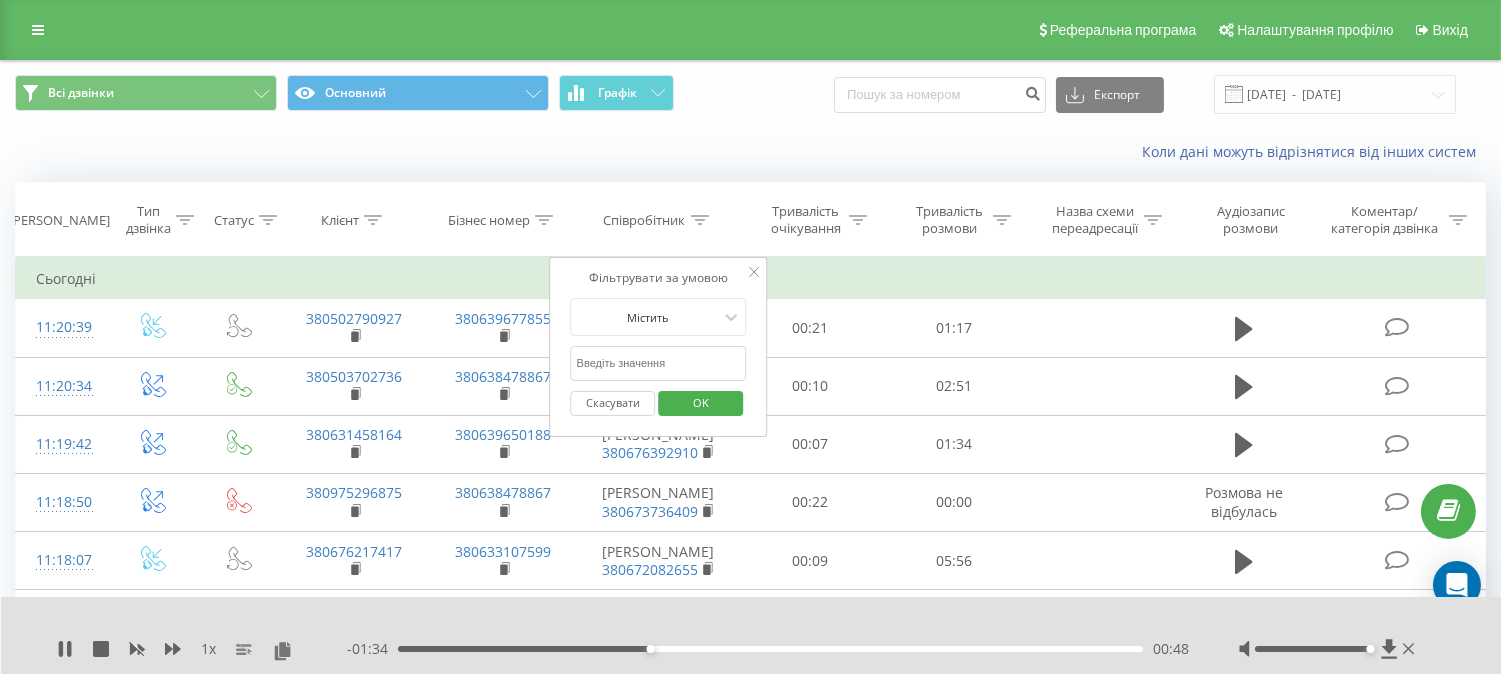 click on "Співробітник" at bounding box center [658, 220] 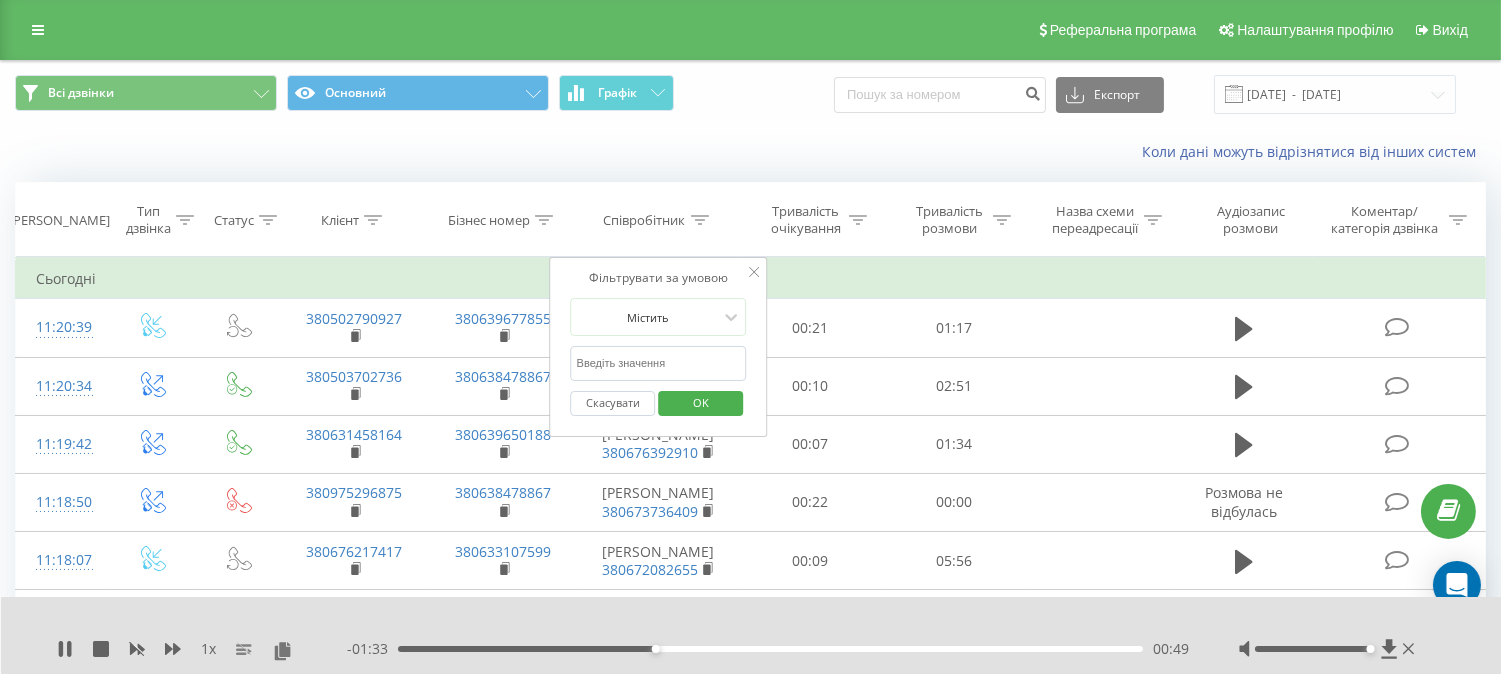 click on "Коли дані можуть відрізнятися вiд інших систем" at bounding box center (1031, 152) 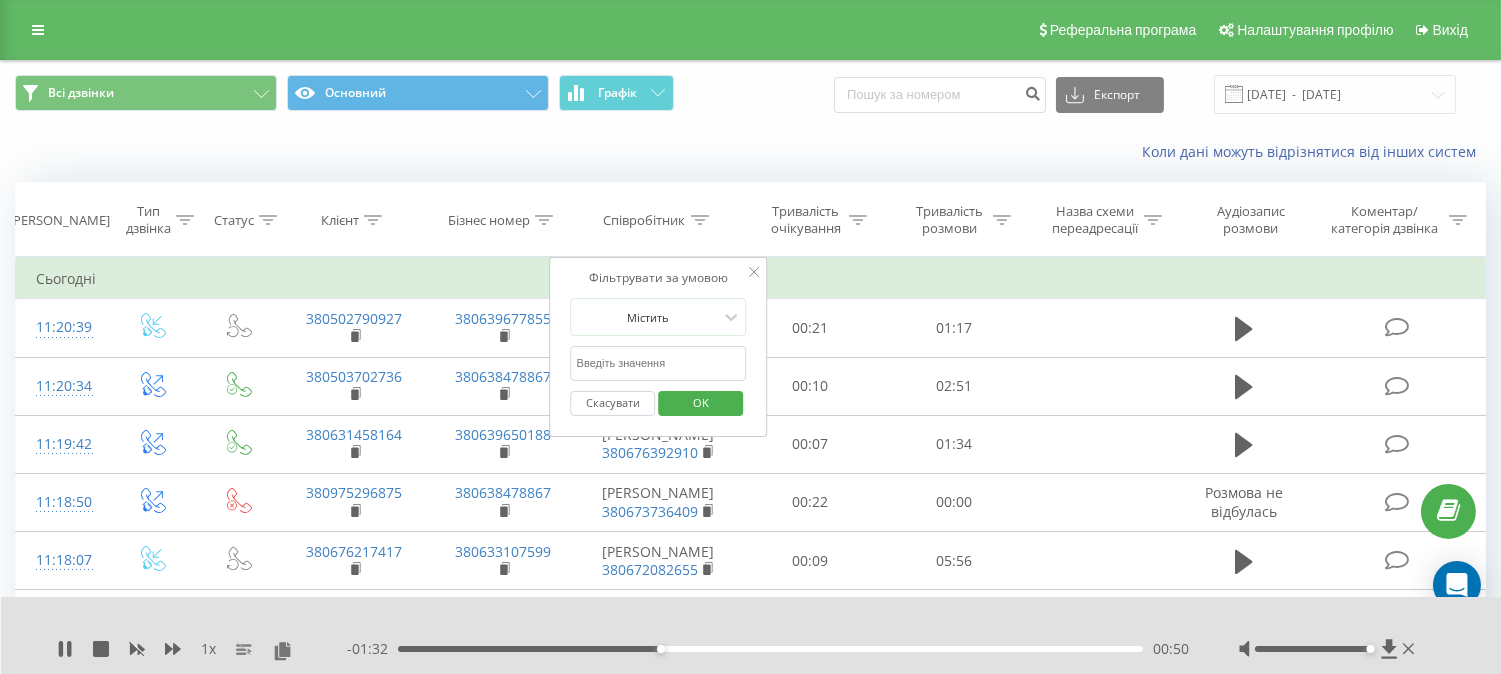 click on "Коли дані можуть відрізнятися вiд інших систем" at bounding box center (1031, 152) 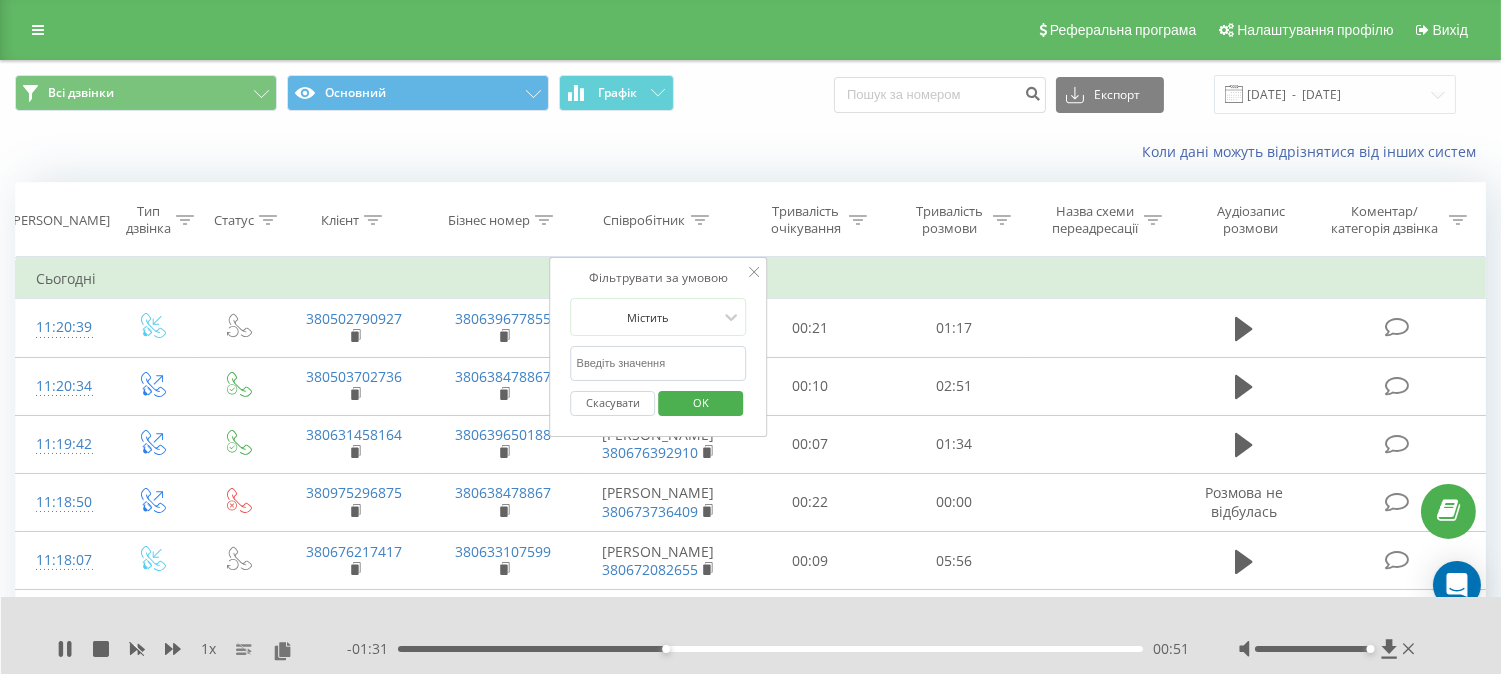 click 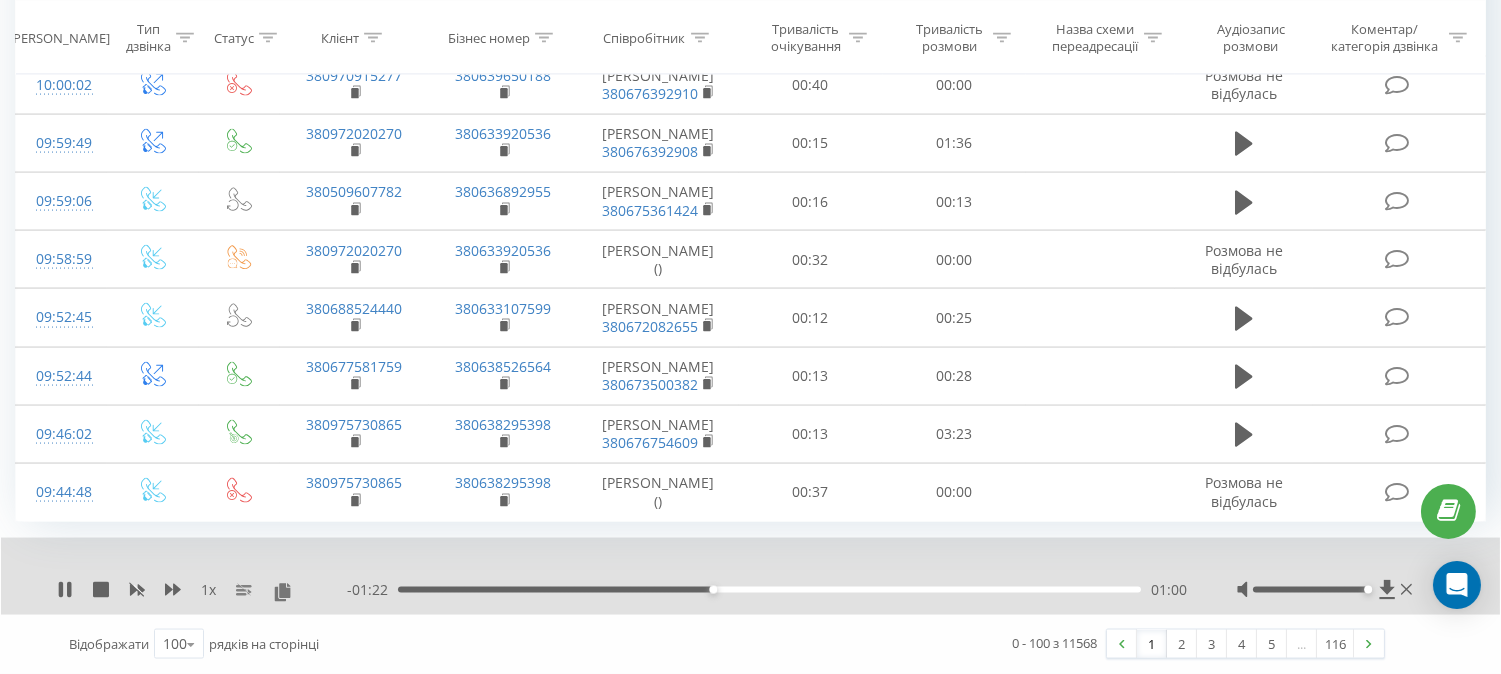 scroll, scrollTop: 7610, scrollLeft: 0, axis: vertical 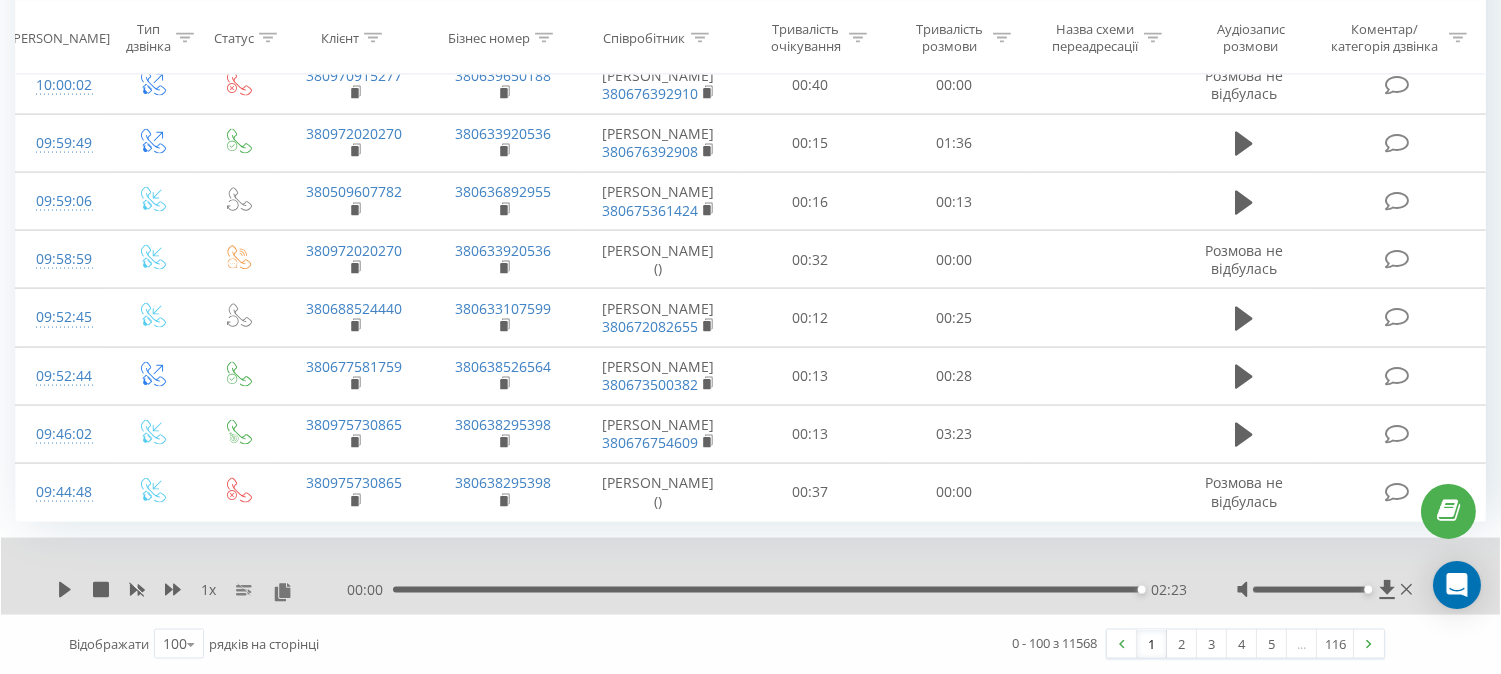 click on "02:23" at bounding box center (767, 590) 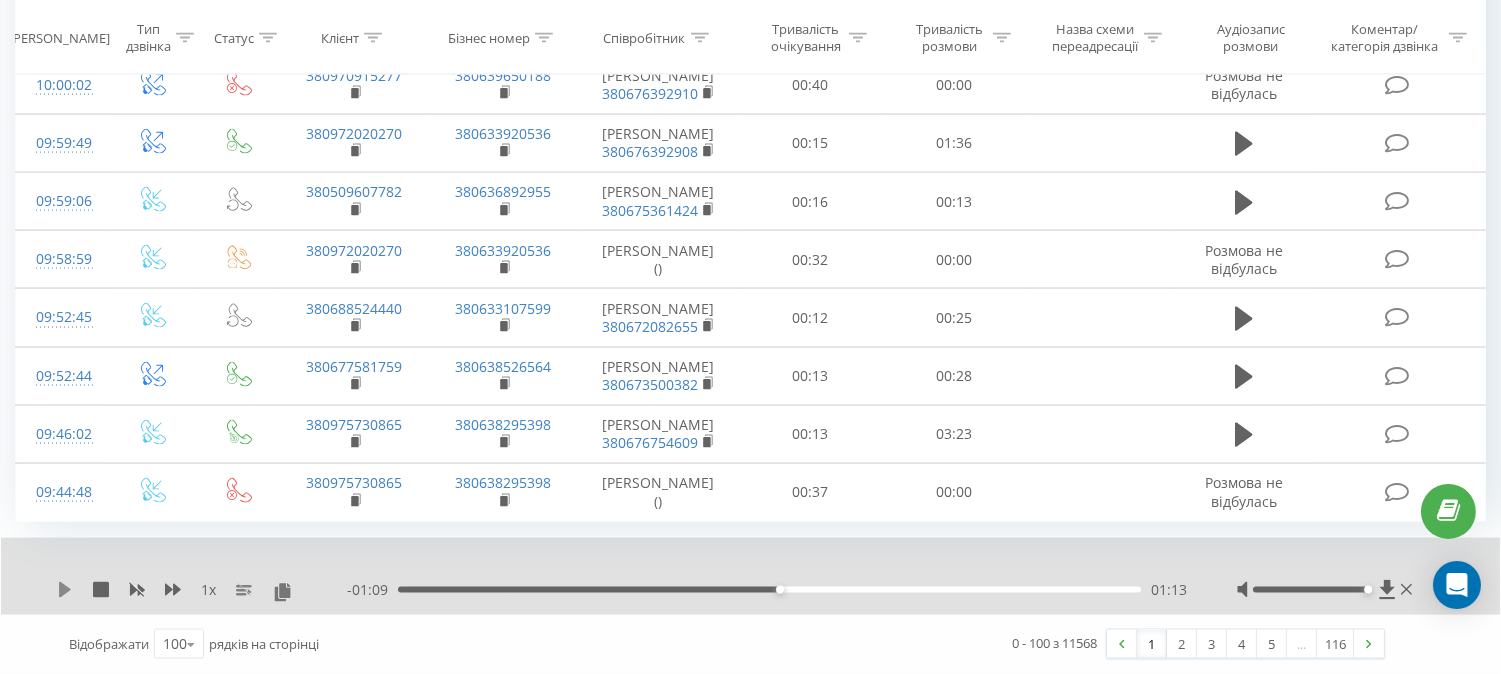 click 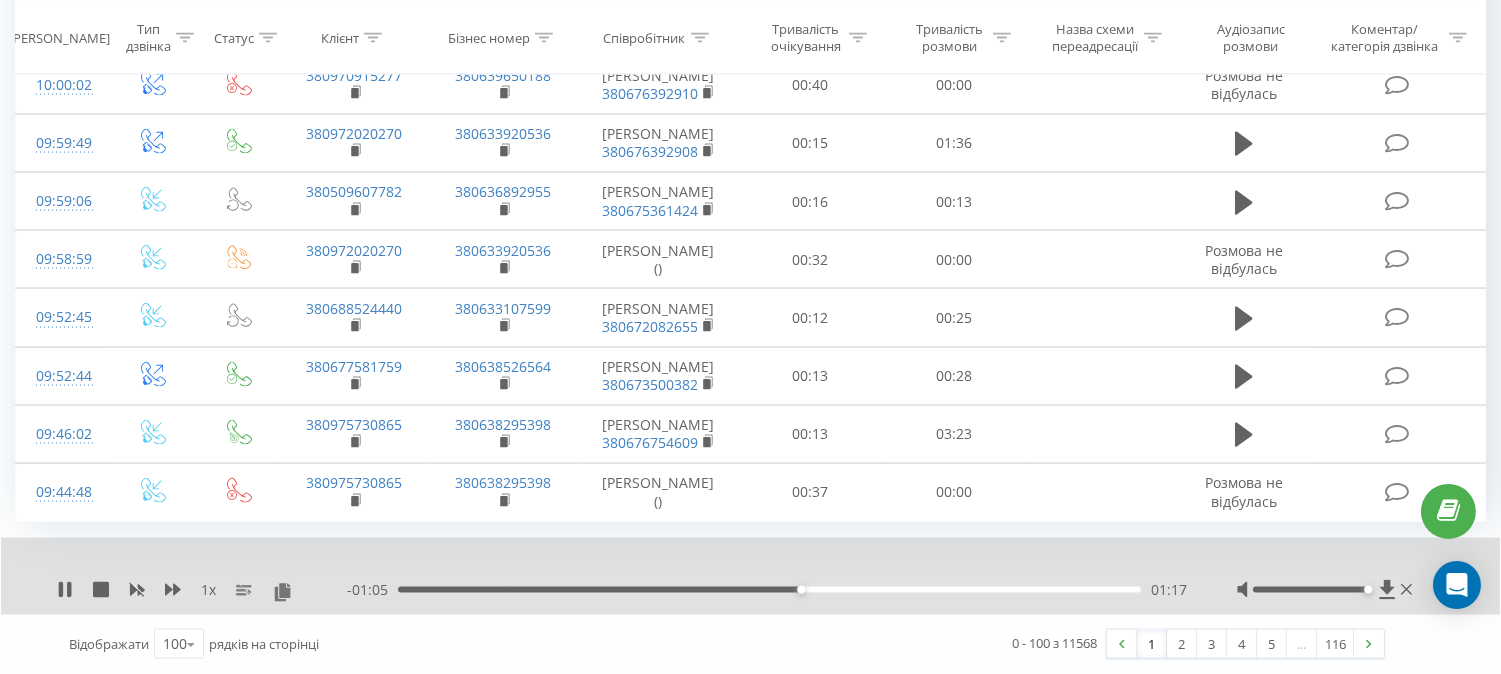 click on "01:17" at bounding box center (769, 590) 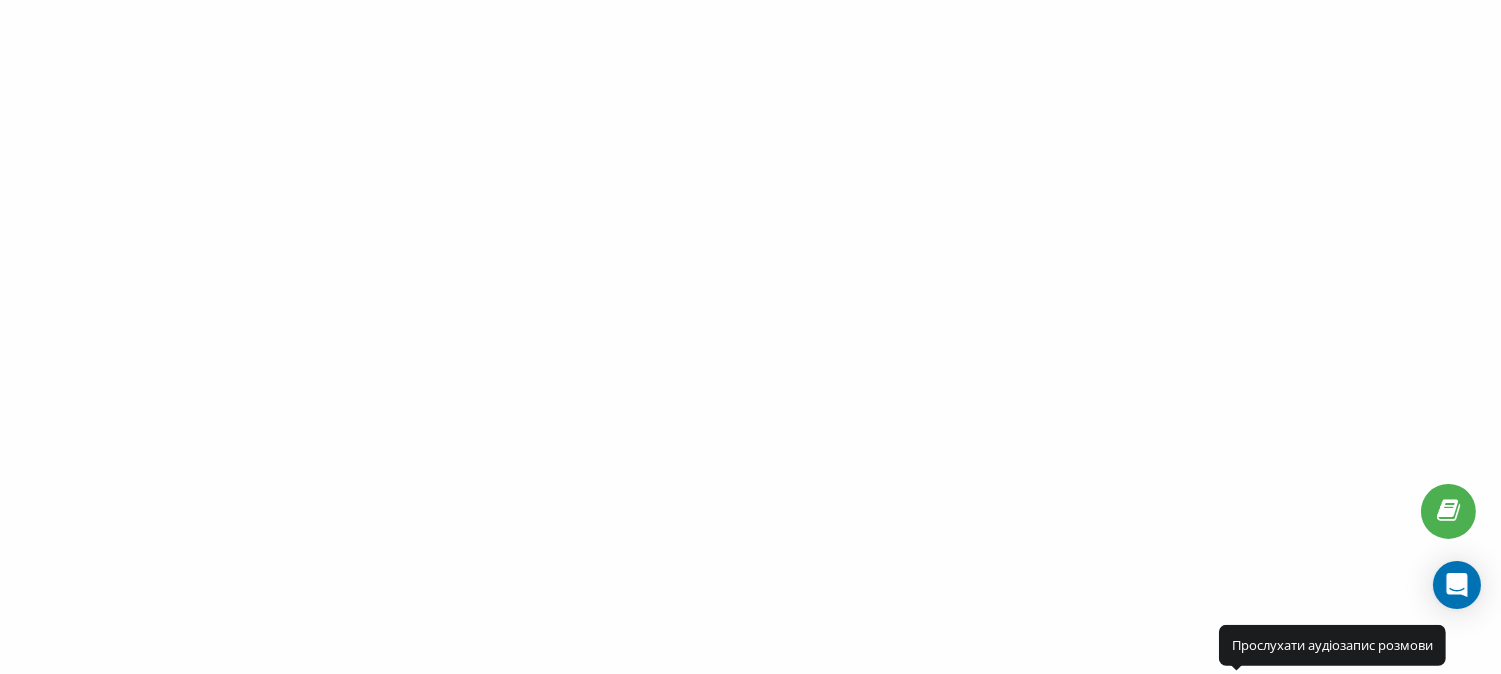click 